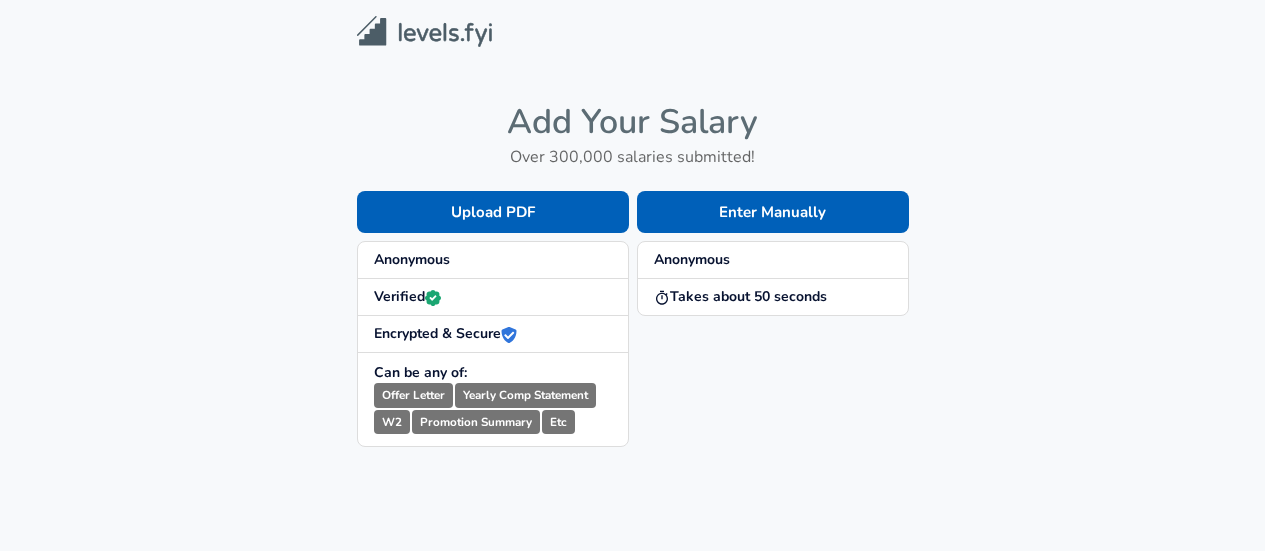 scroll, scrollTop: 0, scrollLeft: 0, axis: both 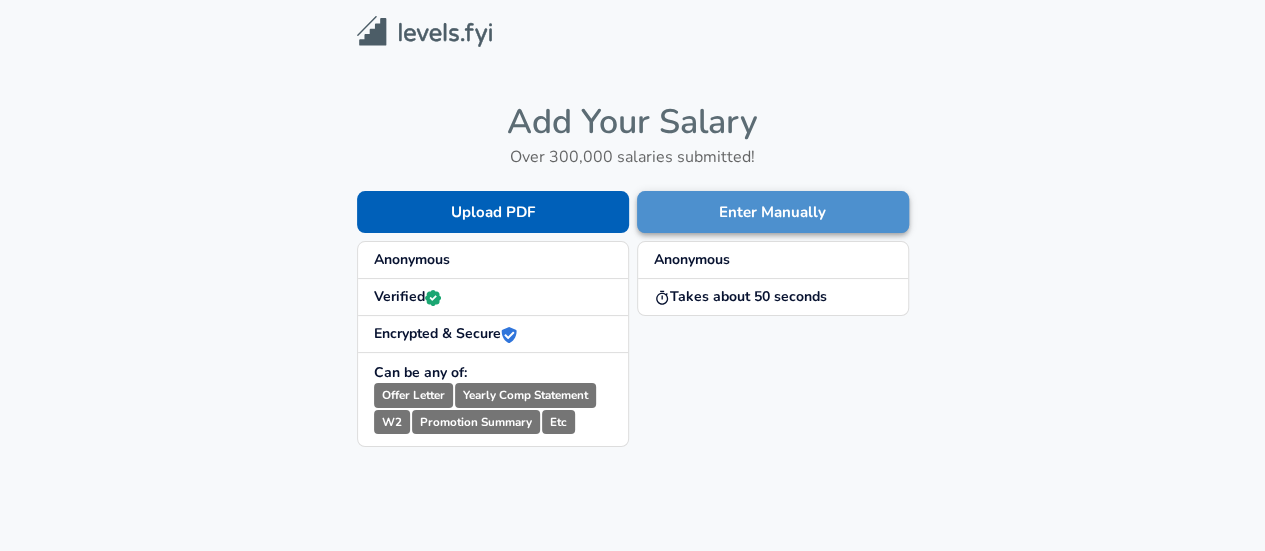 click on "Enter Manually" at bounding box center (773, 212) 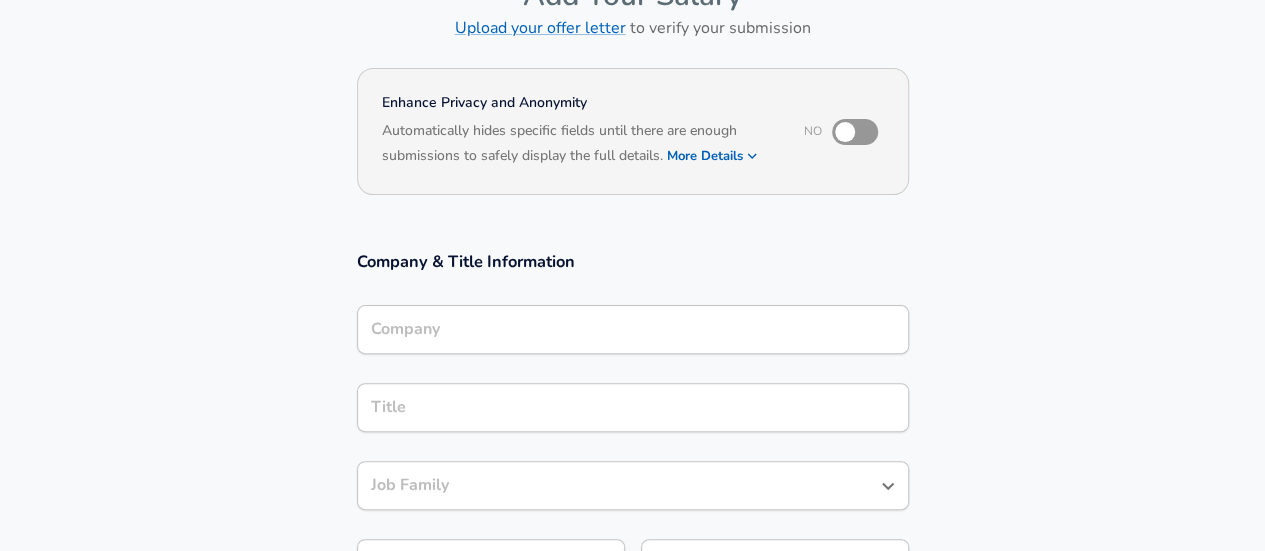 click on "Company" at bounding box center [633, 329] 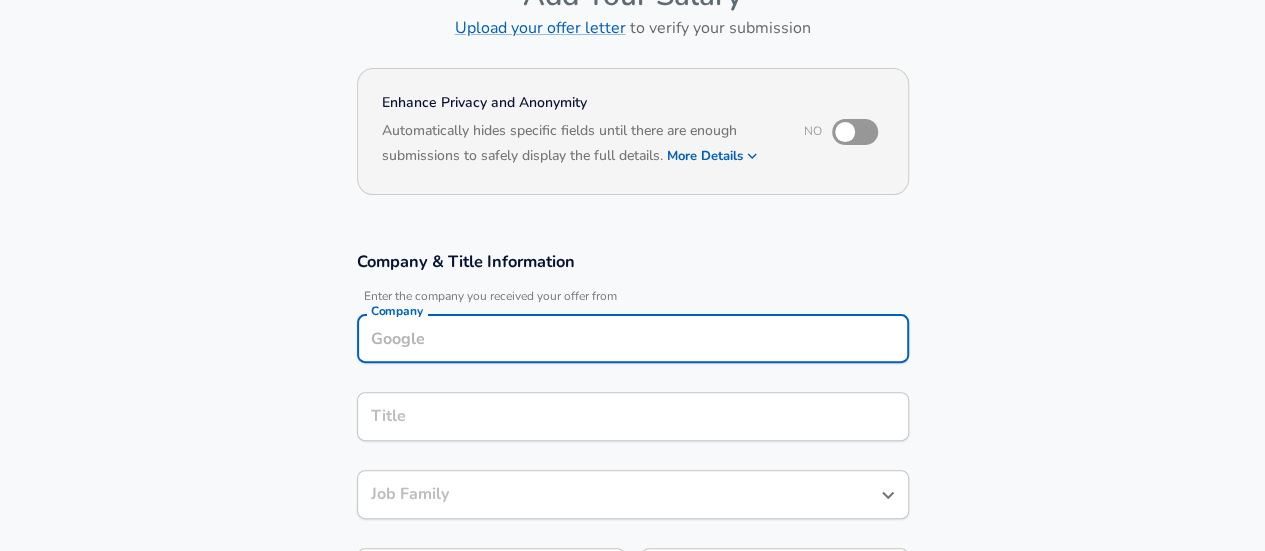 scroll, scrollTop: 149, scrollLeft: 0, axis: vertical 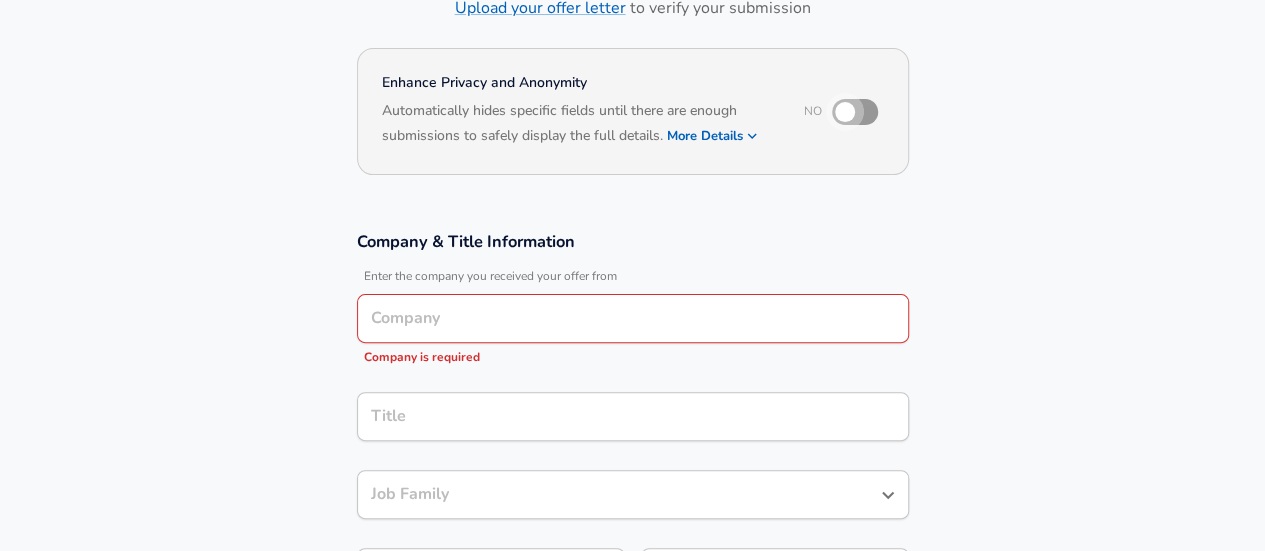 click at bounding box center (845, 112) 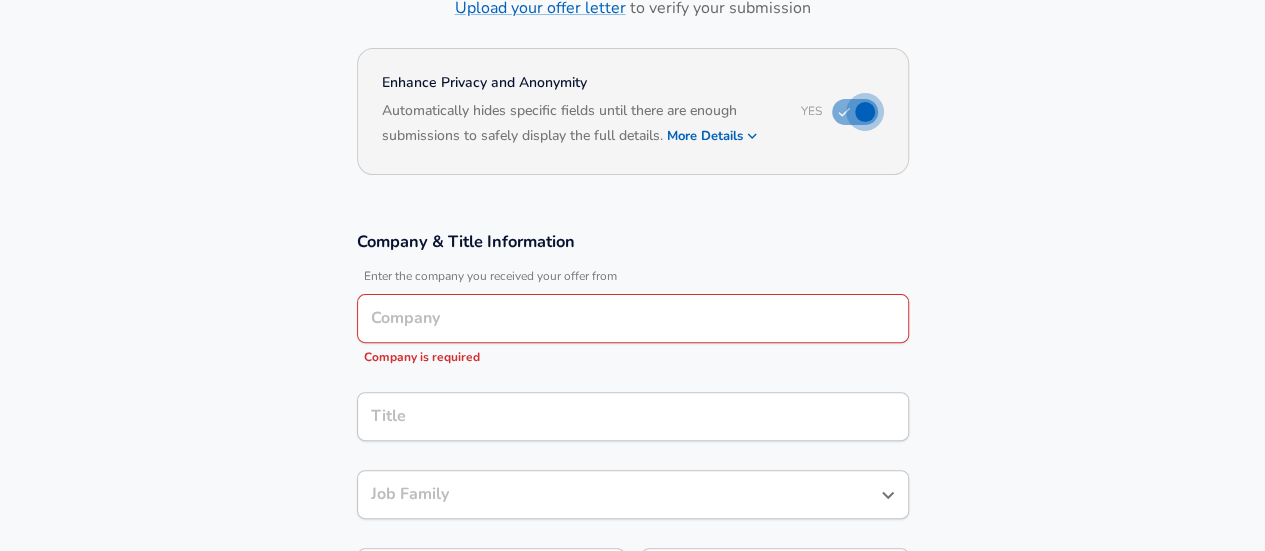 click at bounding box center (865, 112) 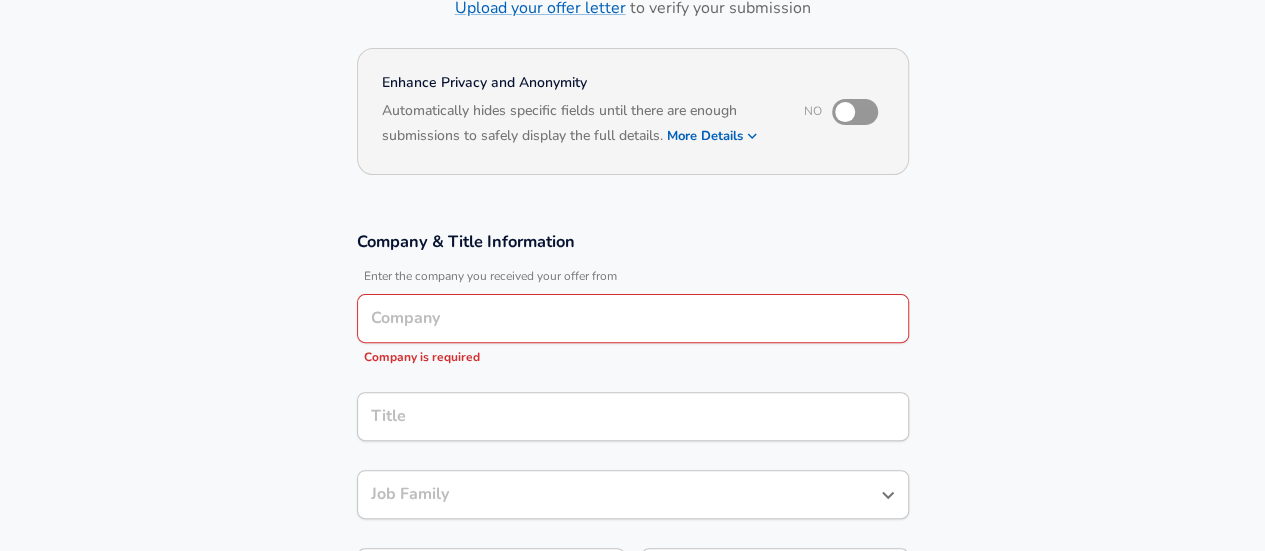 click on "Company & Title Information" at bounding box center [633, 241] 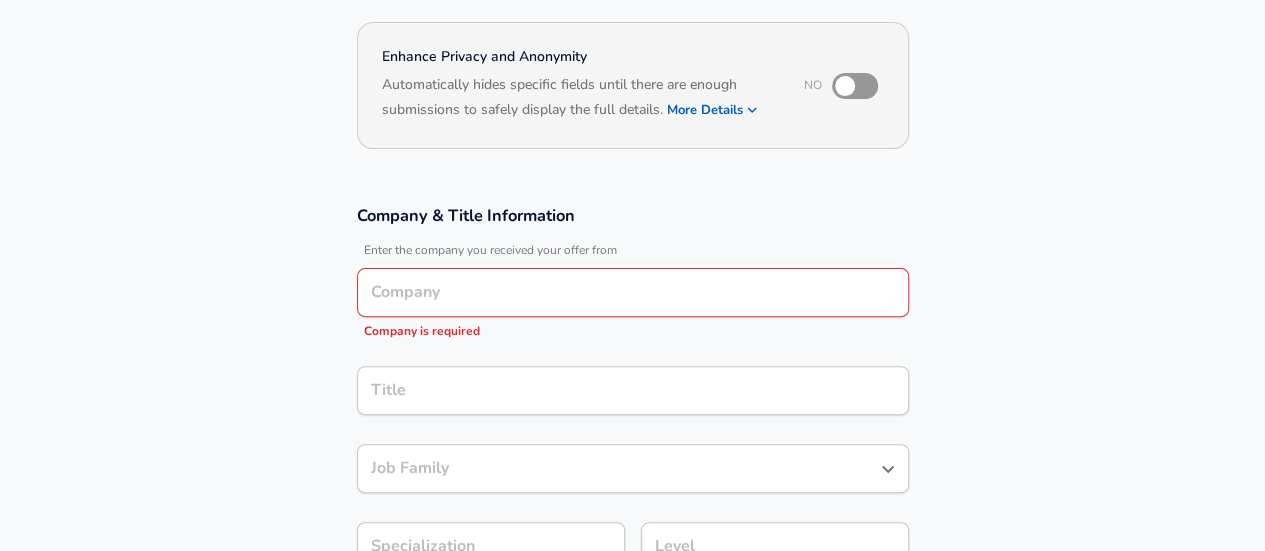 scroll, scrollTop: 177, scrollLeft: 0, axis: vertical 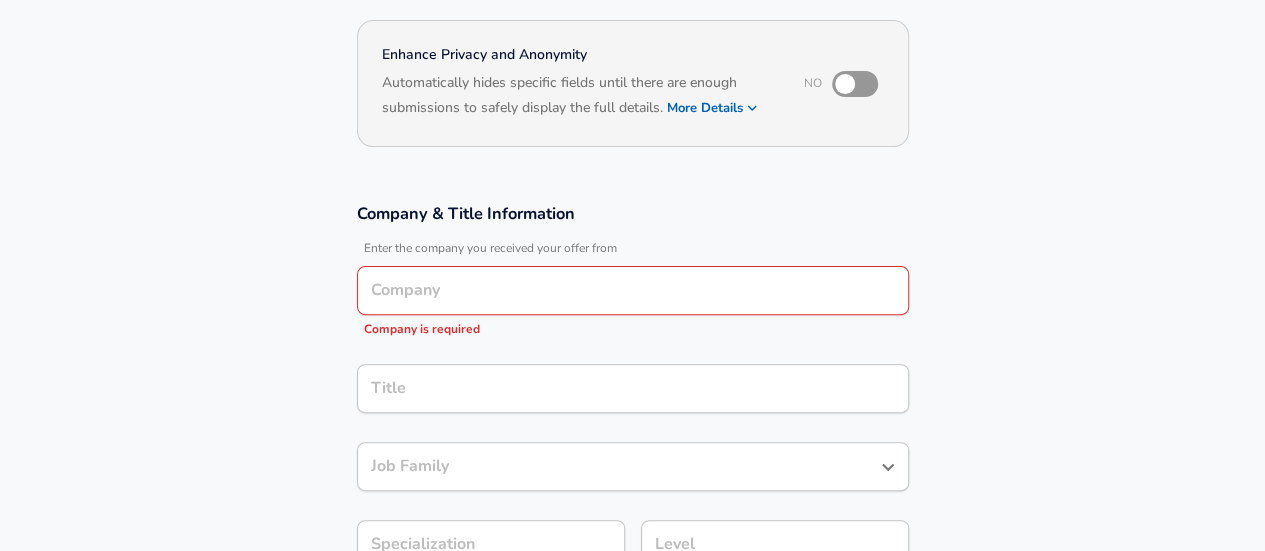 click at bounding box center [845, 84] 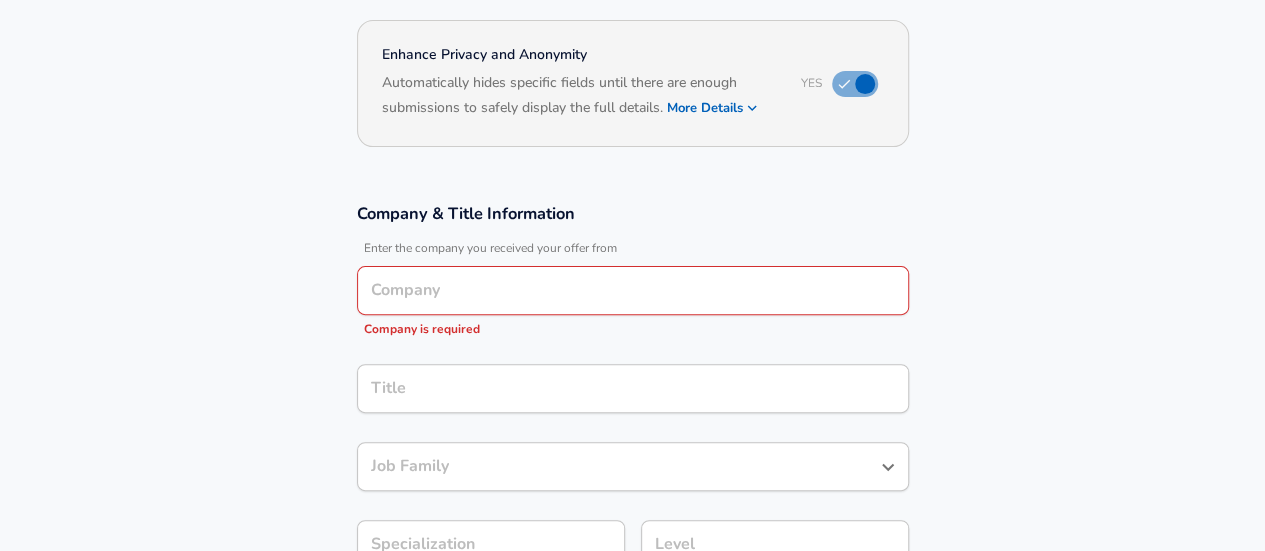 click 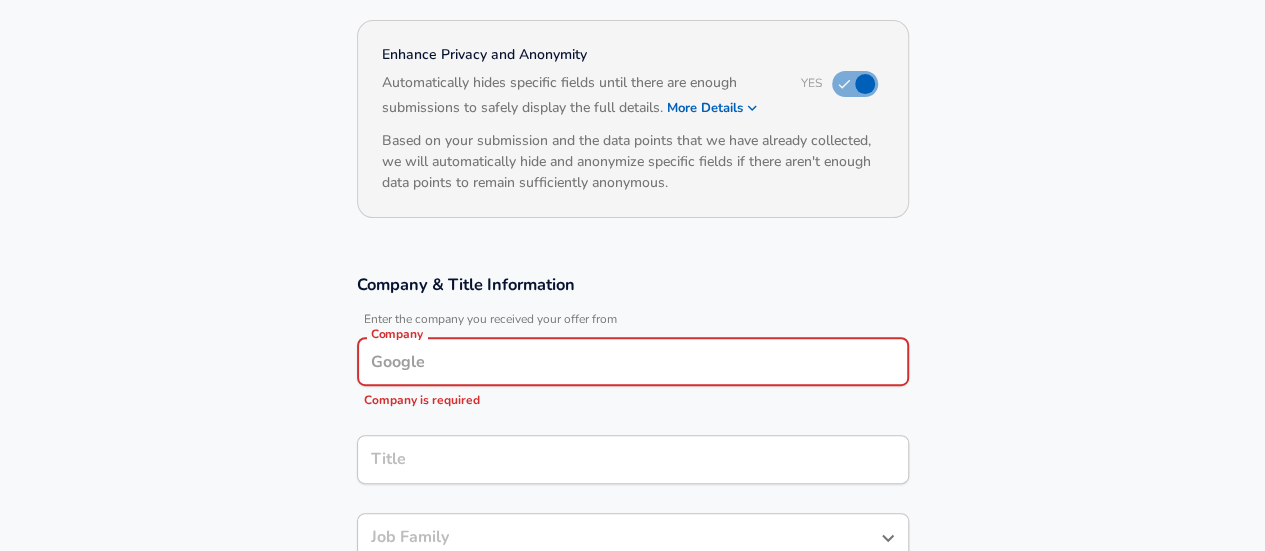 click on "Company" at bounding box center [633, 361] 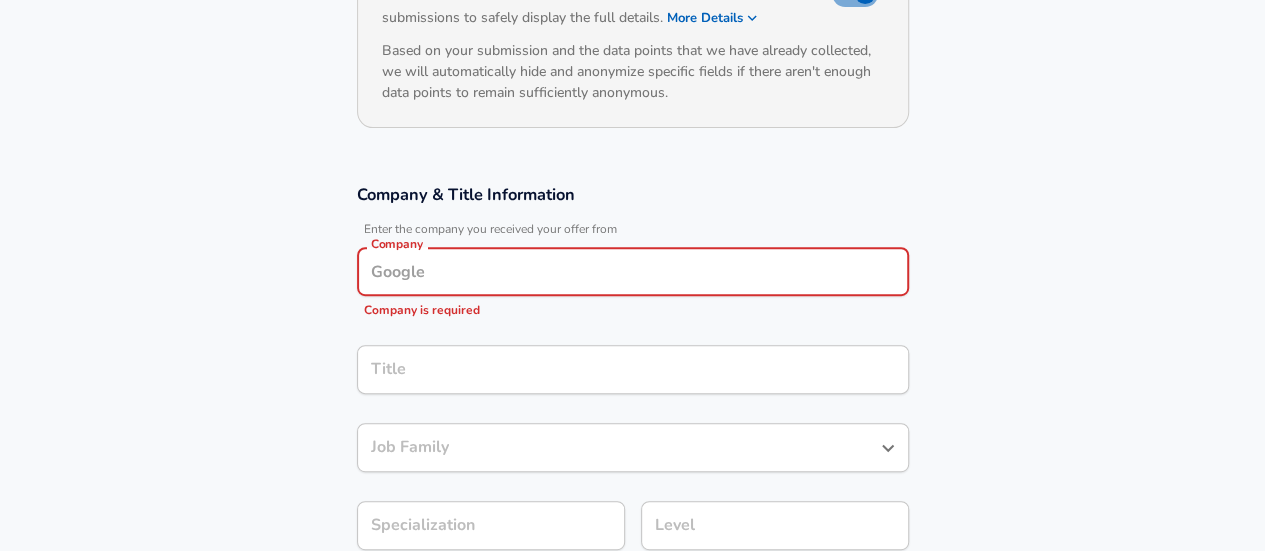 scroll, scrollTop: 326, scrollLeft: 0, axis: vertical 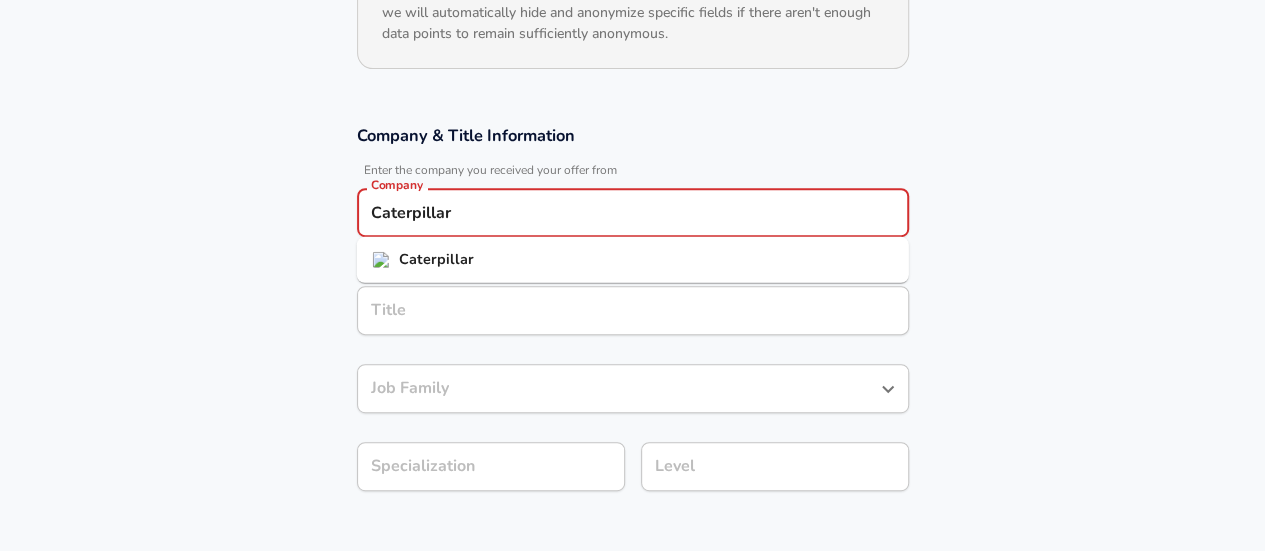 click on "Caterpillar" at bounding box center (633, 260) 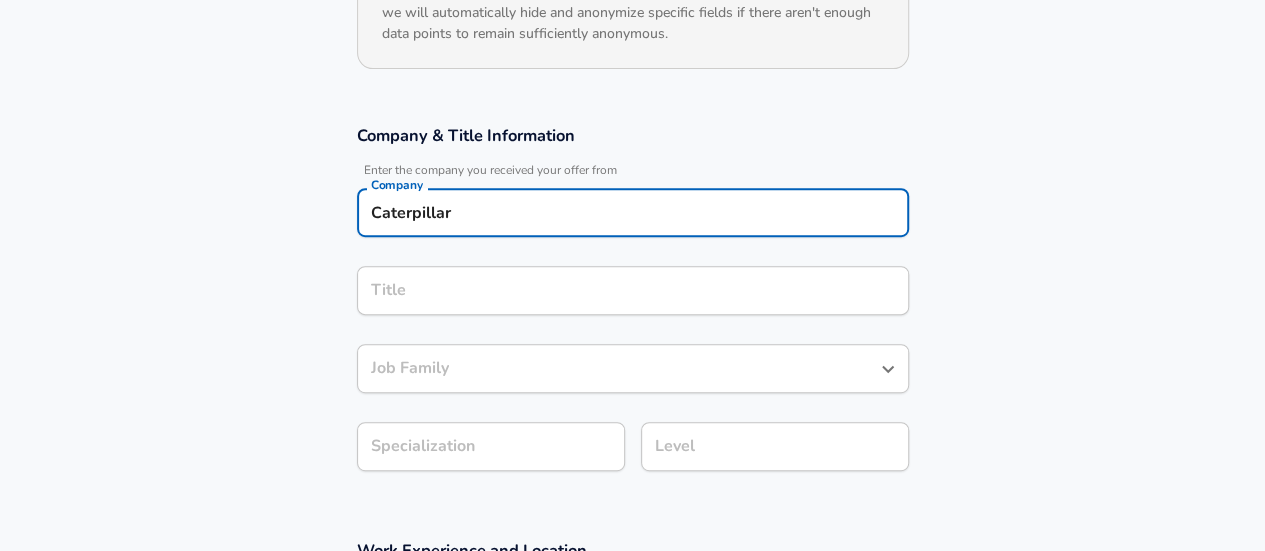 type on "Caterpillar" 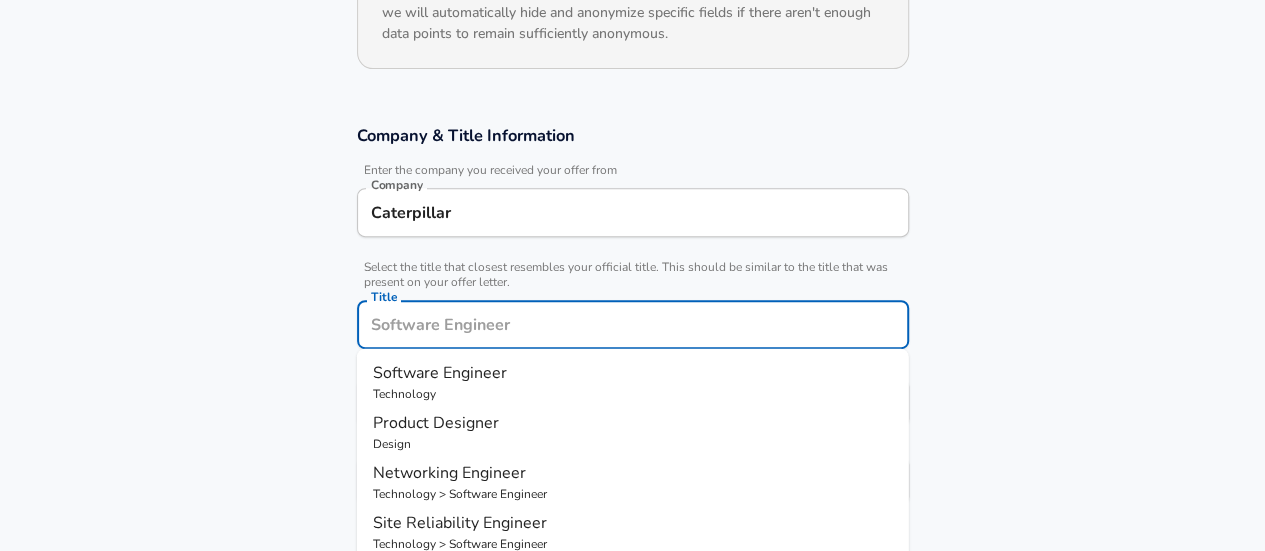 click on "Title" at bounding box center [633, 324] 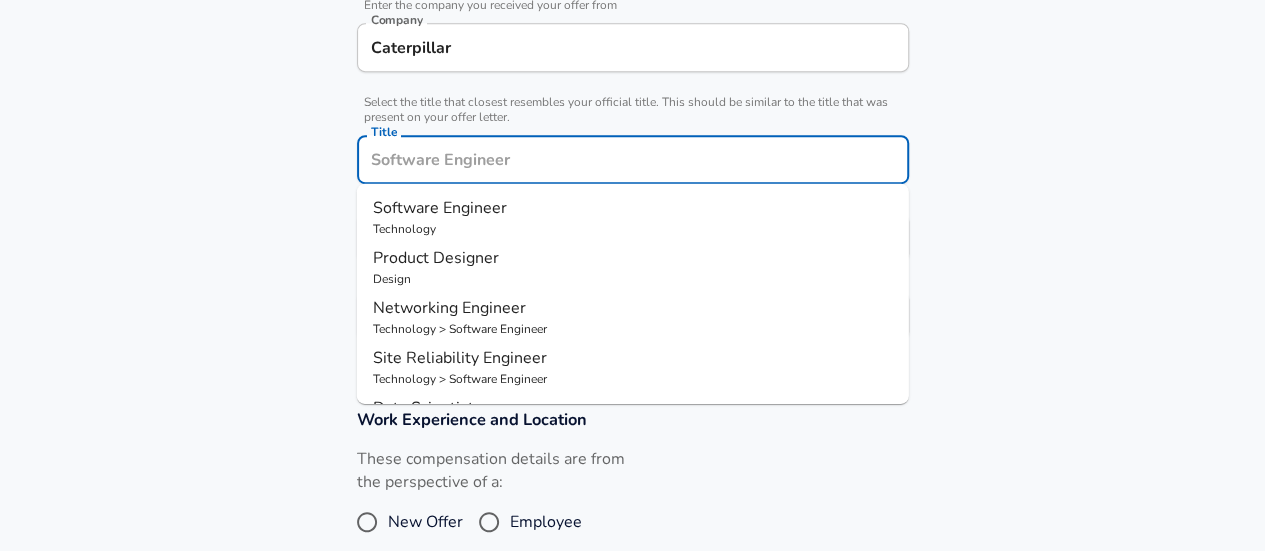 scroll, scrollTop: 510, scrollLeft: 0, axis: vertical 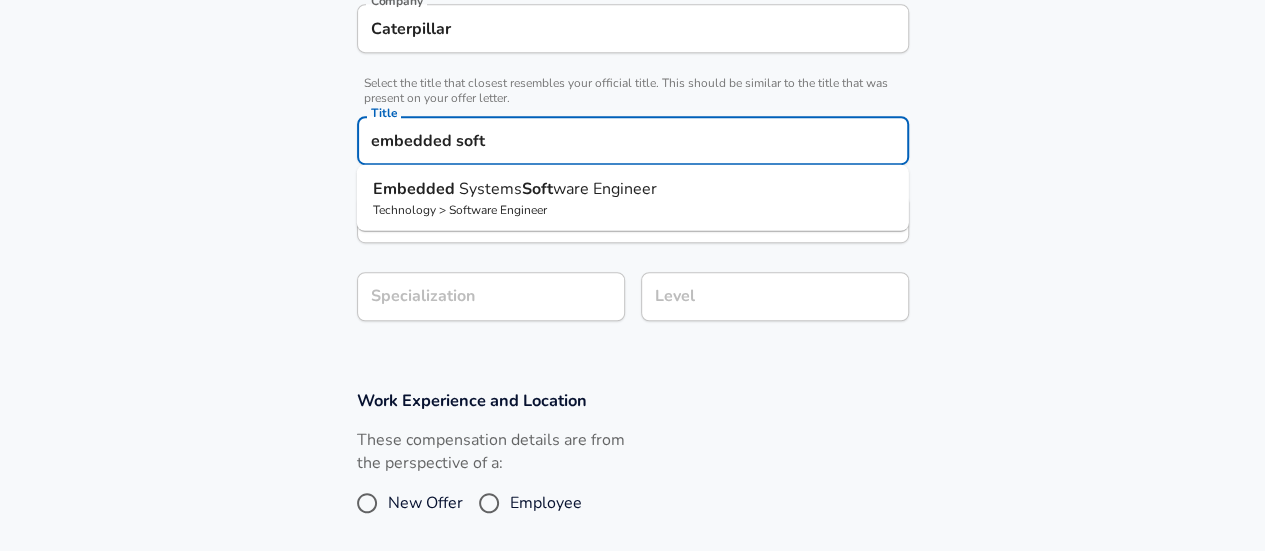 click on "Soft" at bounding box center [537, 189] 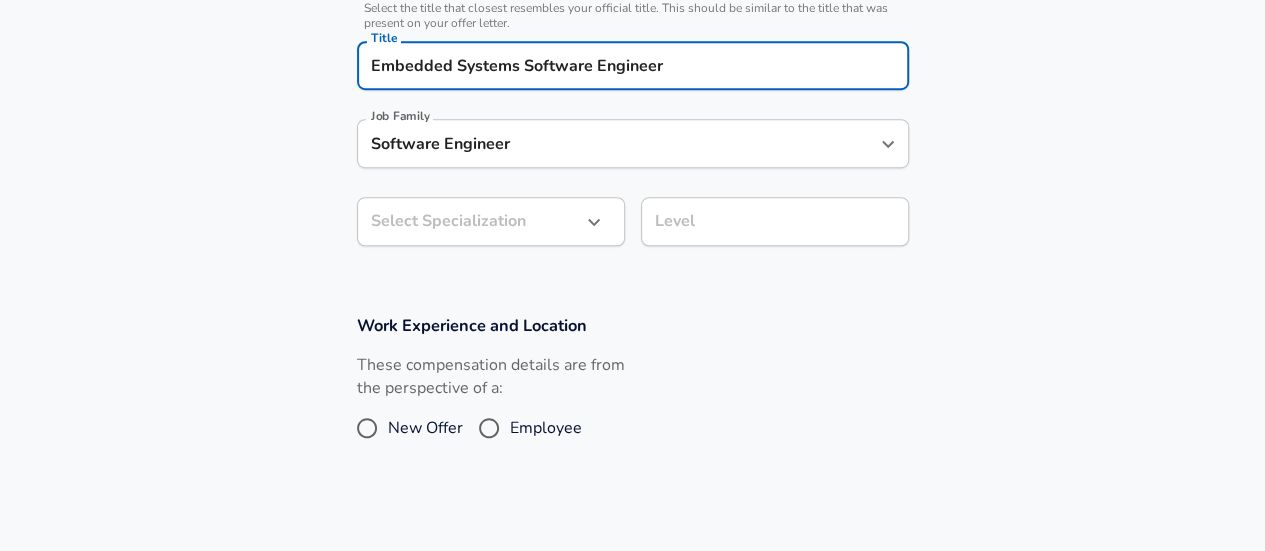 type on "Embedded Systems Software Engineer" 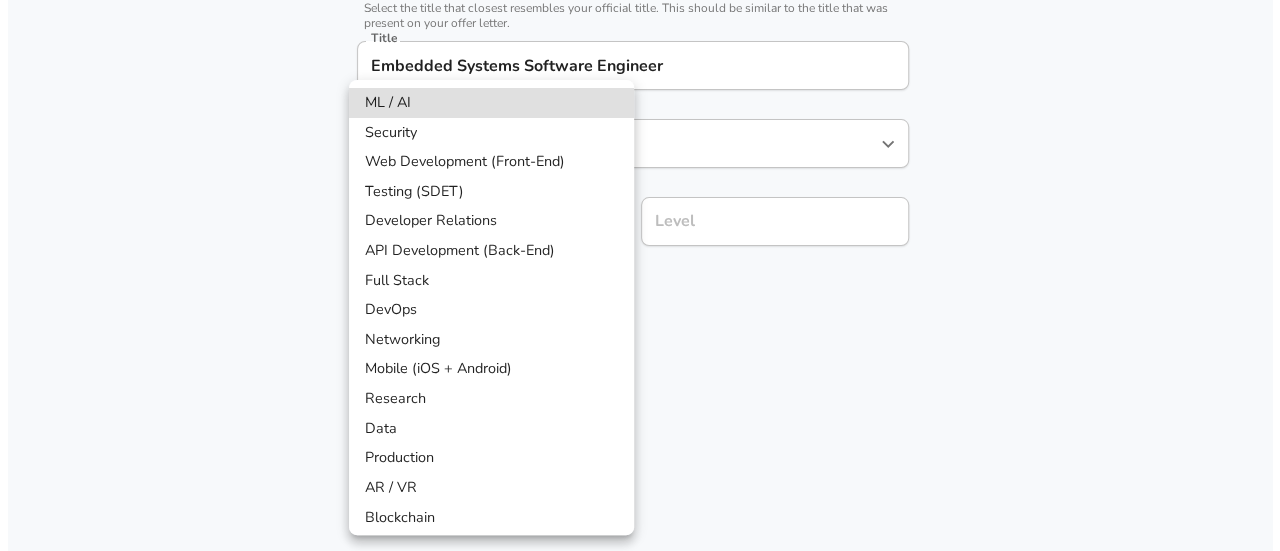 scroll, scrollTop: 645, scrollLeft: 0, axis: vertical 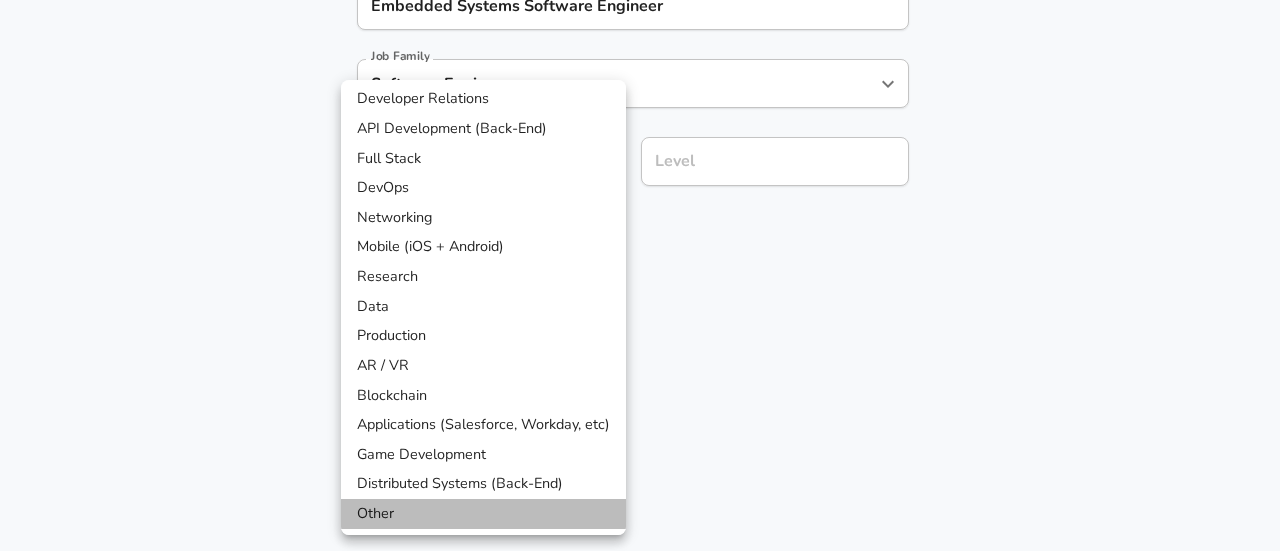 click on "Other" at bounding box center [483, 514] 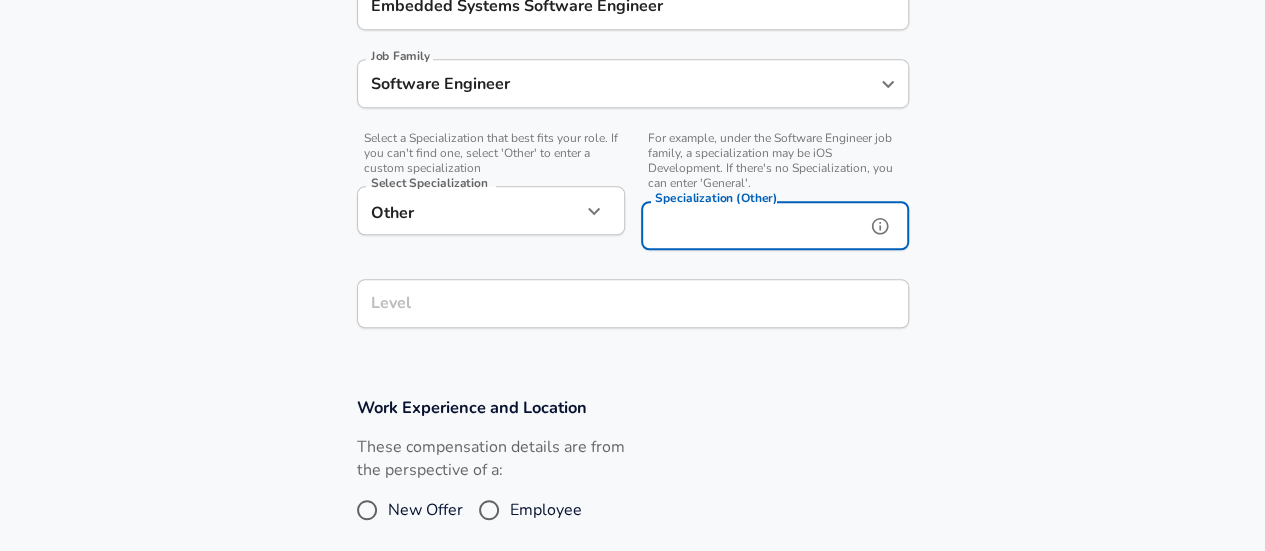 click on "Specialization (Other)" at bounding box center (749, 225) 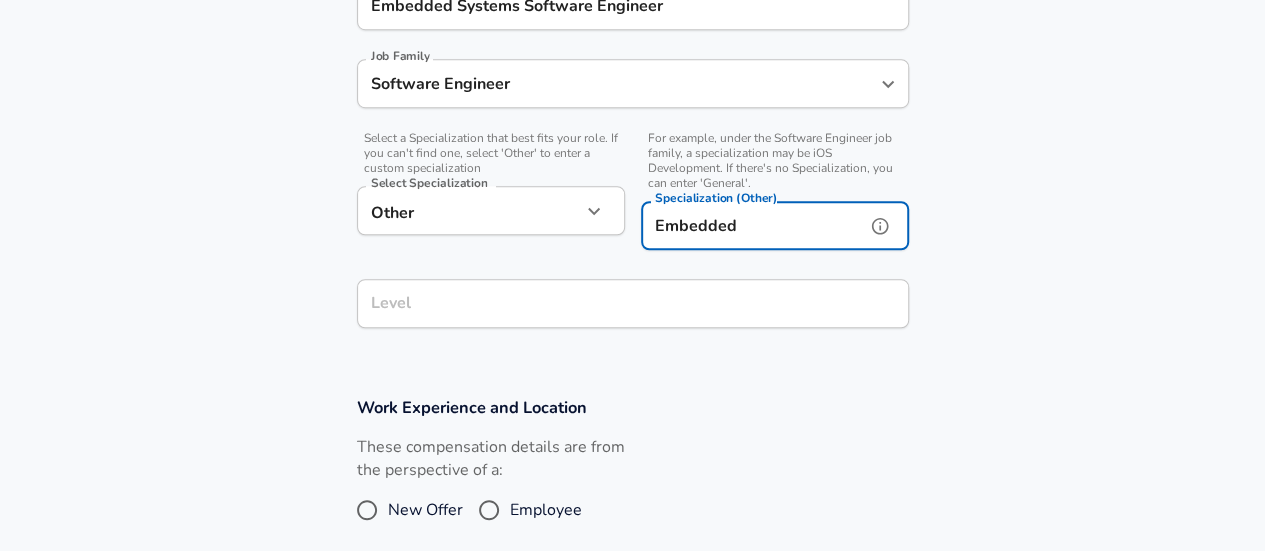 click on "Level" at bounding box center (633, 303) 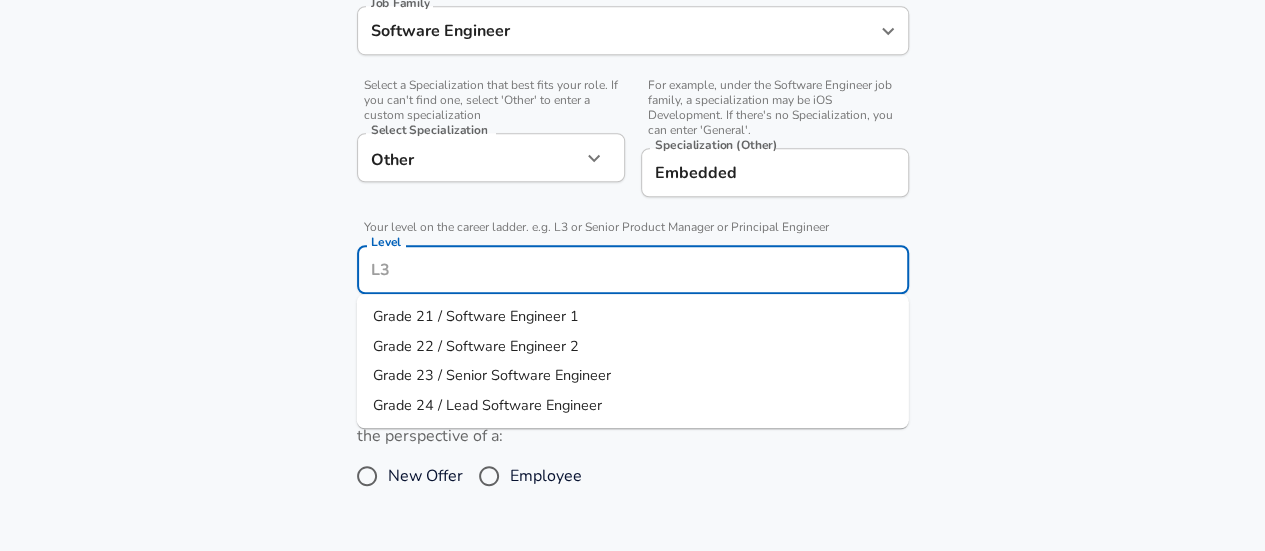 scroll, scrollTop: 721, scrollLeft: 0, axis: vertical 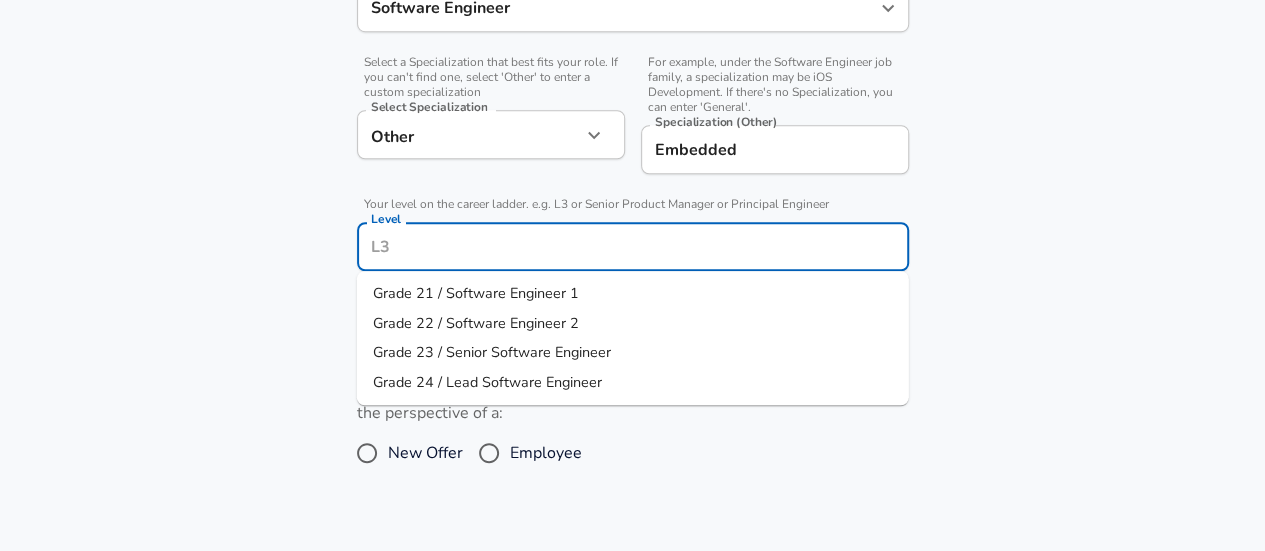 click on "Grade 21 / Software Engineer 1" at bounding box center (633, 294) 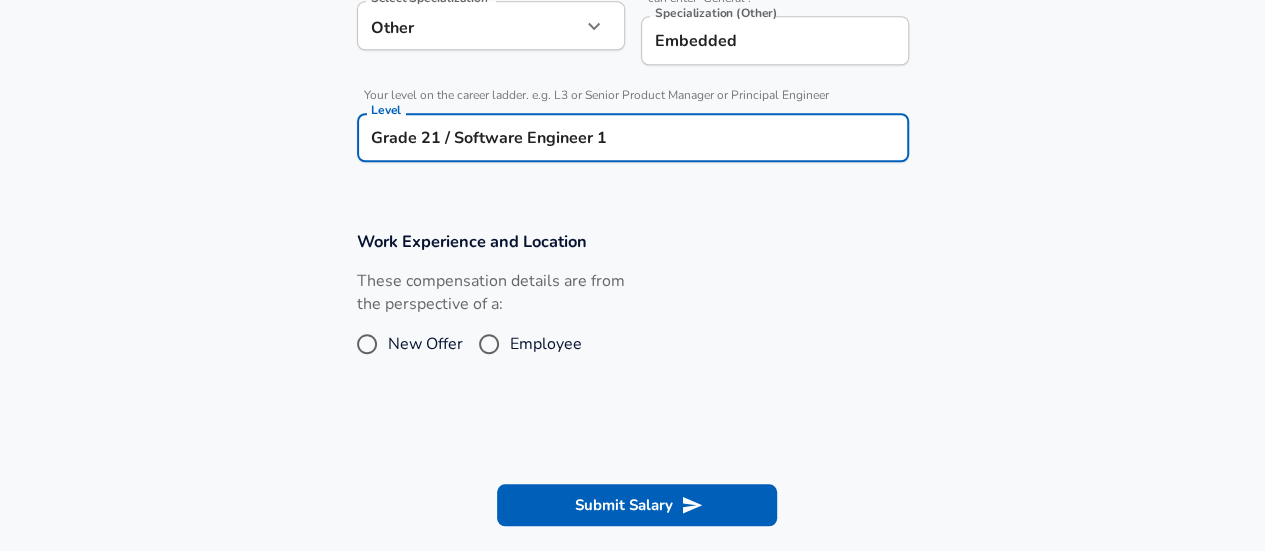 scroll, scrollTop: 860, scrollLeft: 0, axis: vertical 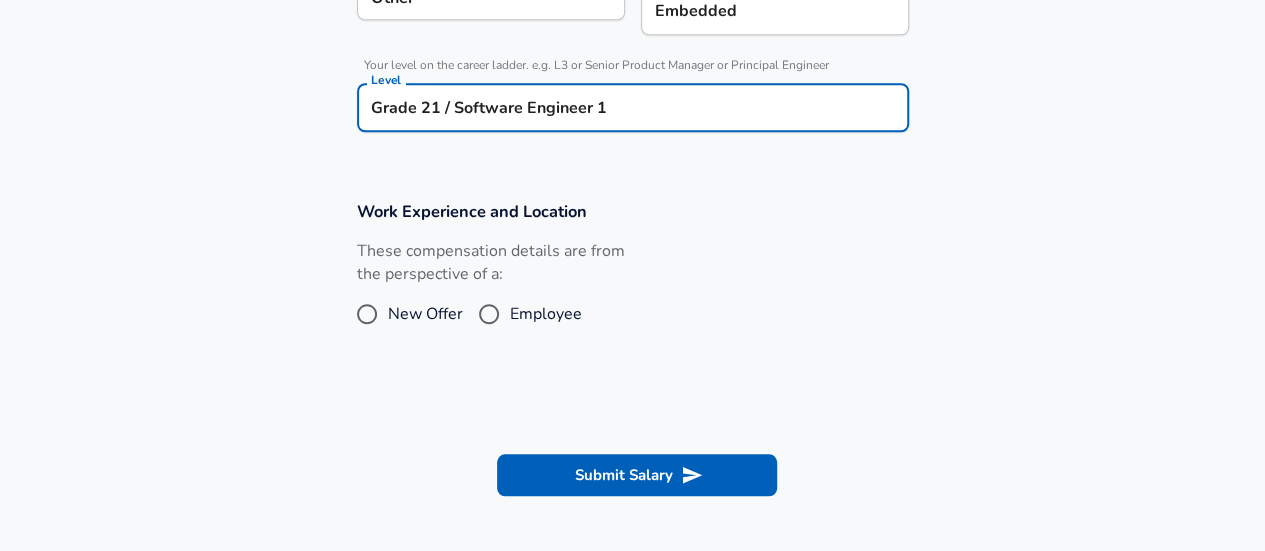 click on "Employee" at bounding box center [489, 314] 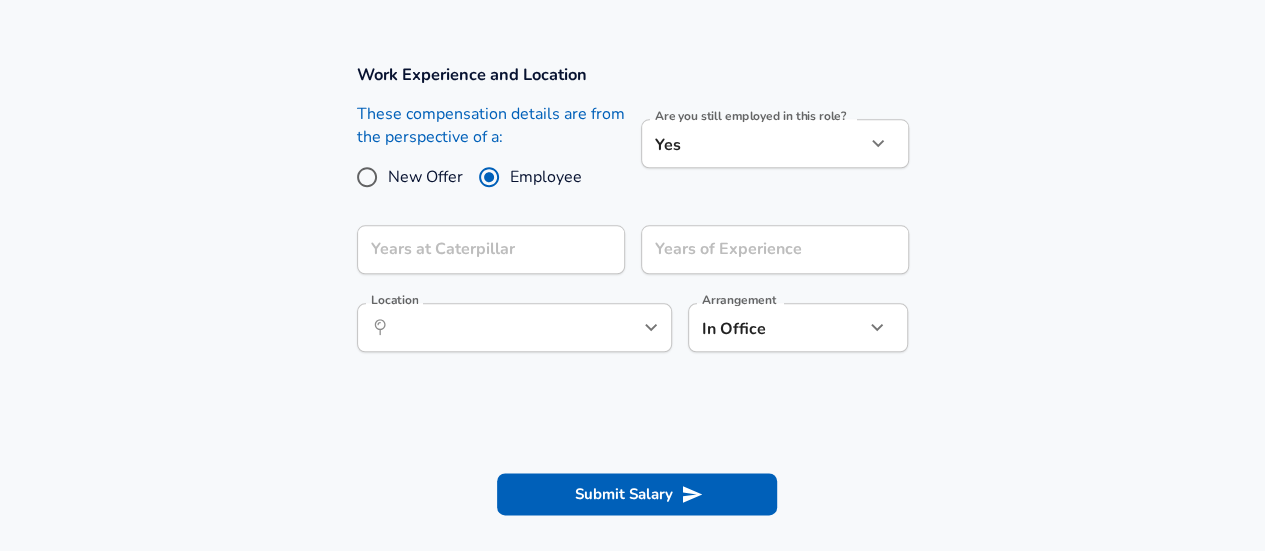 scroll, scrollTop: 998, scrollLeft: 0, axis: vertical 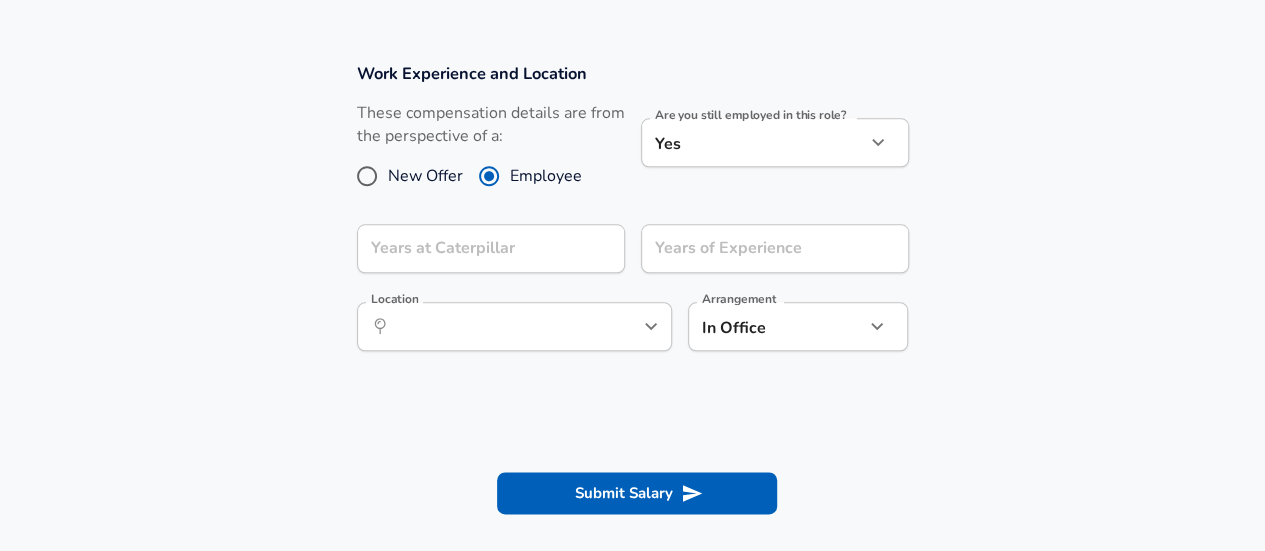 click on "Years at Caterpillar" at bounding box center (491, 248) 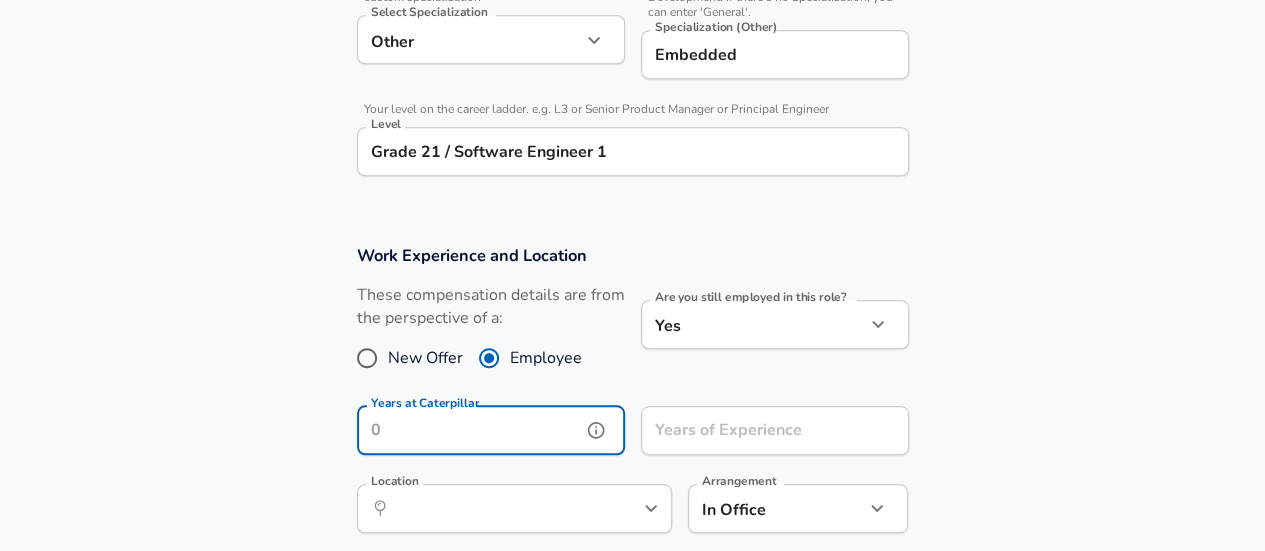 scroll, scrollTop: 809, scrollLeft: 0, axis: vertical 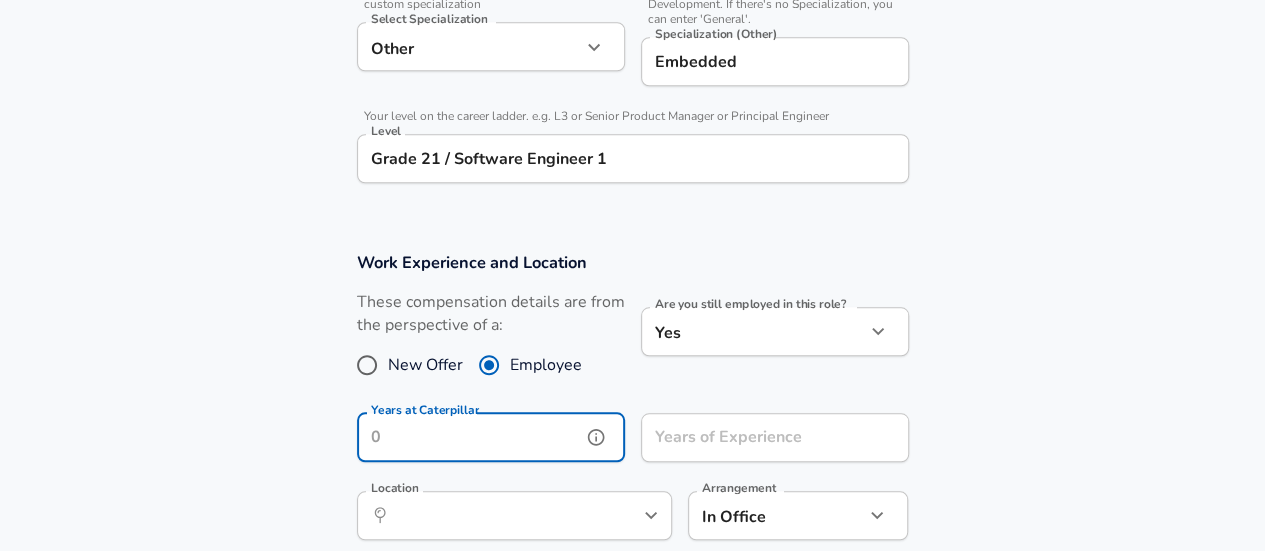 click on "Level Grade 21 / Software Engineer 1 Level" at bounding box center [633, 157] 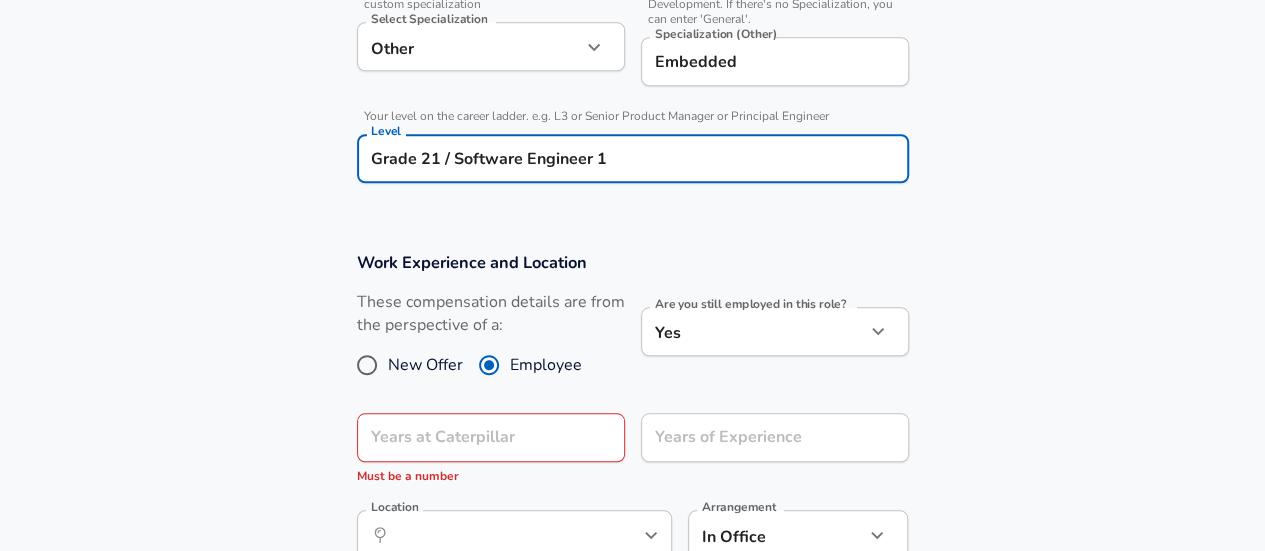 click on "Grade 21 / Software Engineer 1" at bounding box center (633, 158) 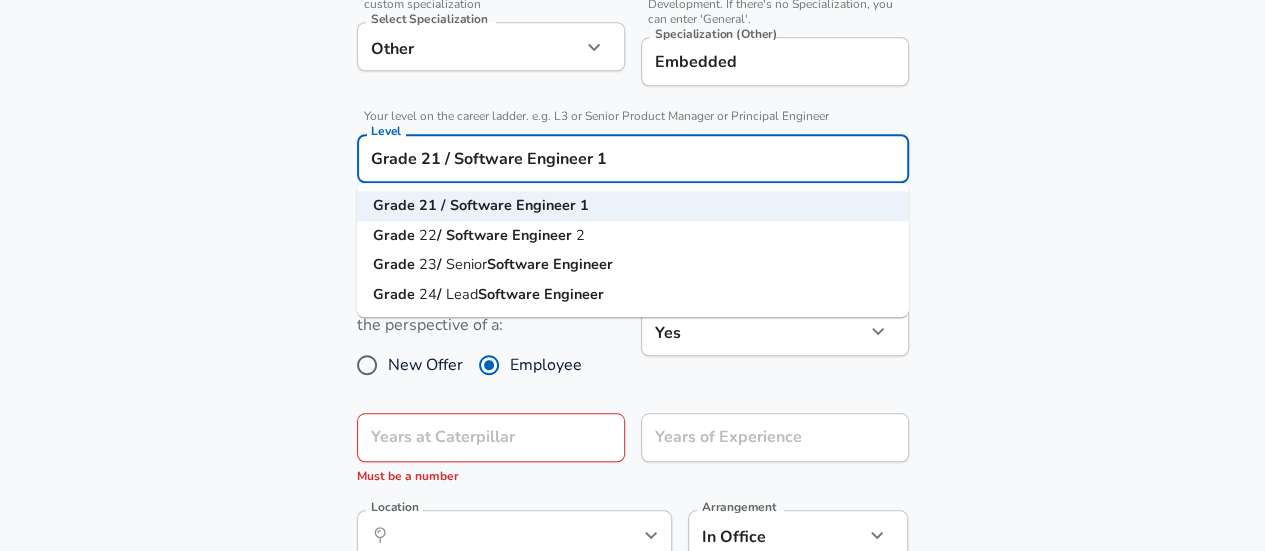 click on "Grade    22  /     Software     Engineer    2" at bounding box center (633, 236) 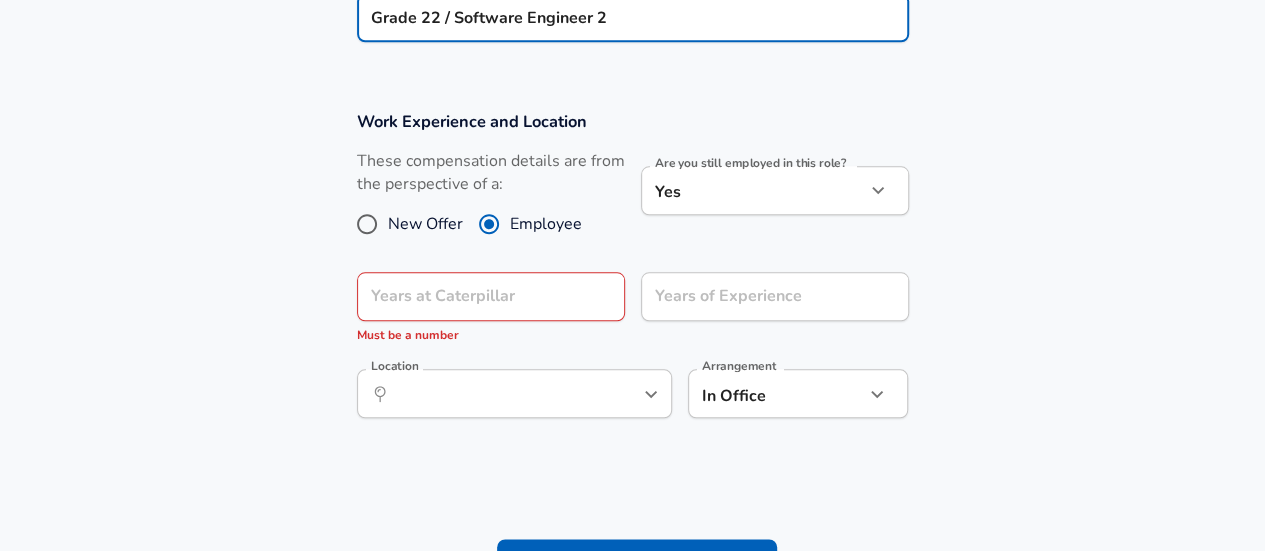 scroll, scrollTop: 971, scrollLeft: 0, axis: vertical 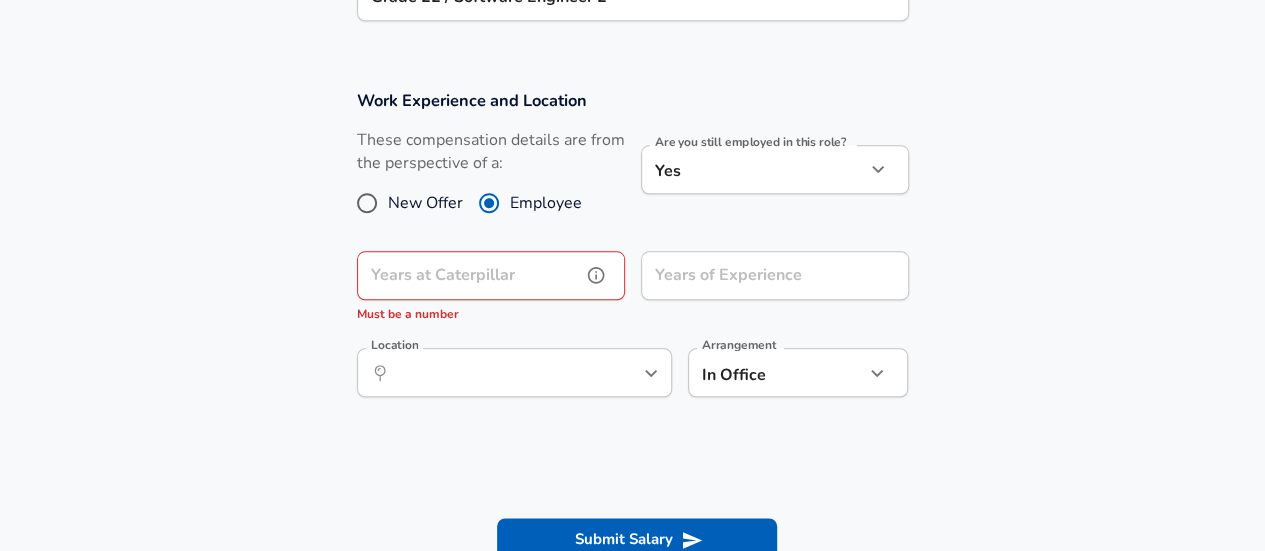 click on "Years at Caterpillar" at bounding box center [469, 275] 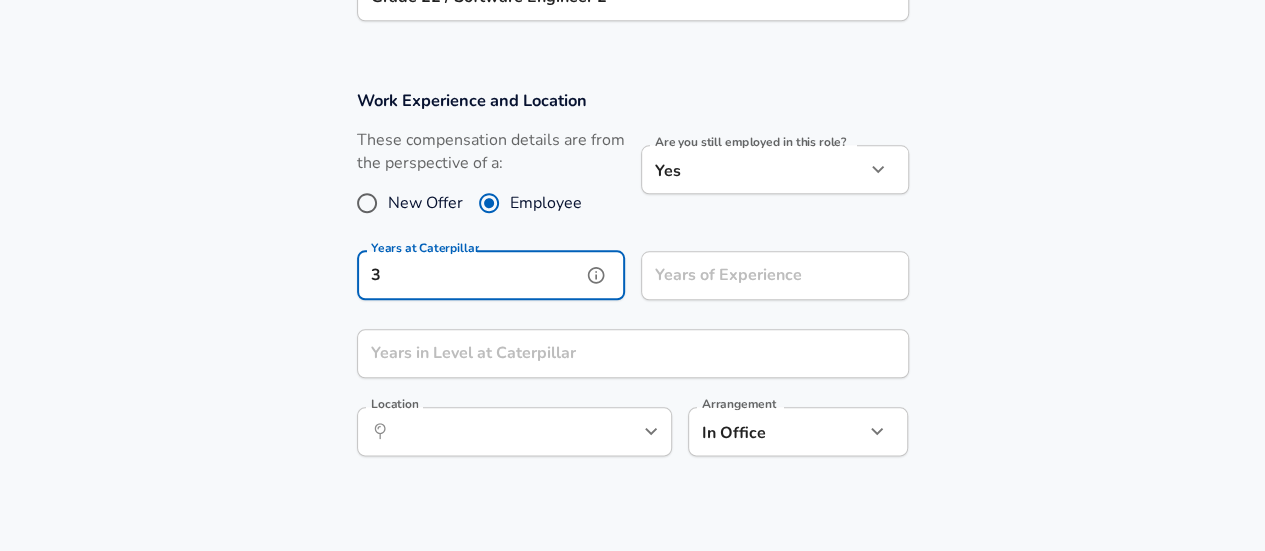 type on "3" 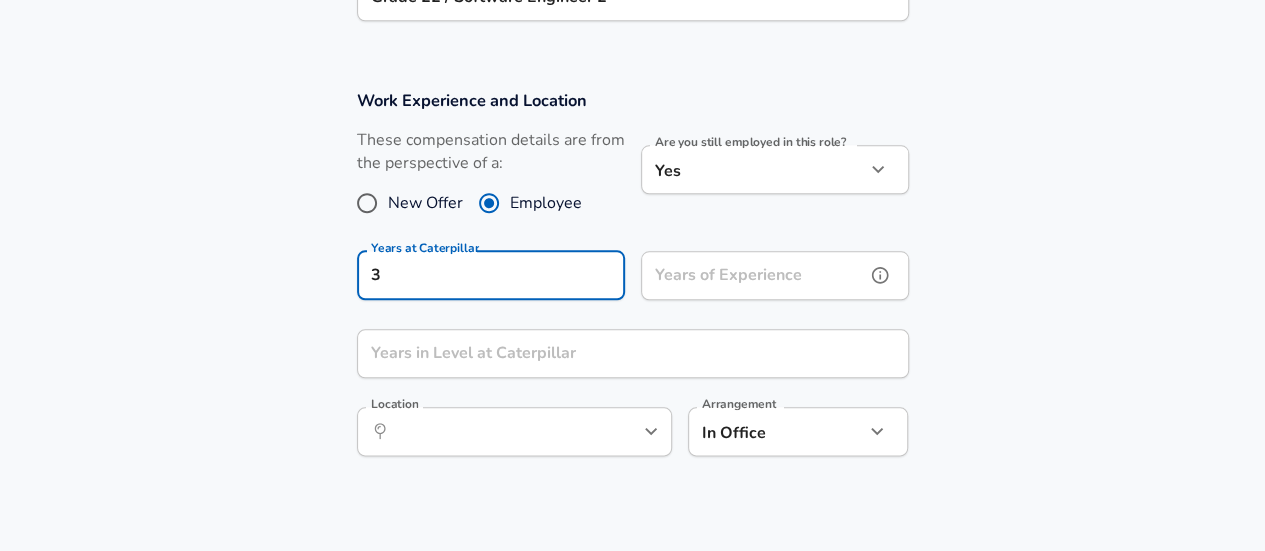 click on "Years of Experience" at bounding box center (753, 275) 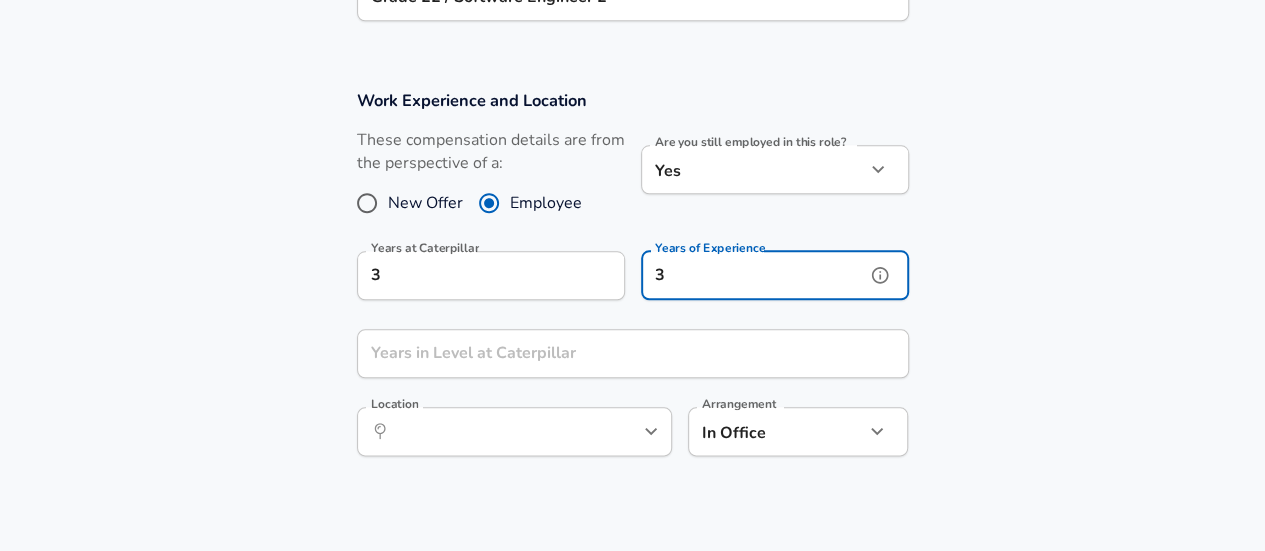 type on "3" 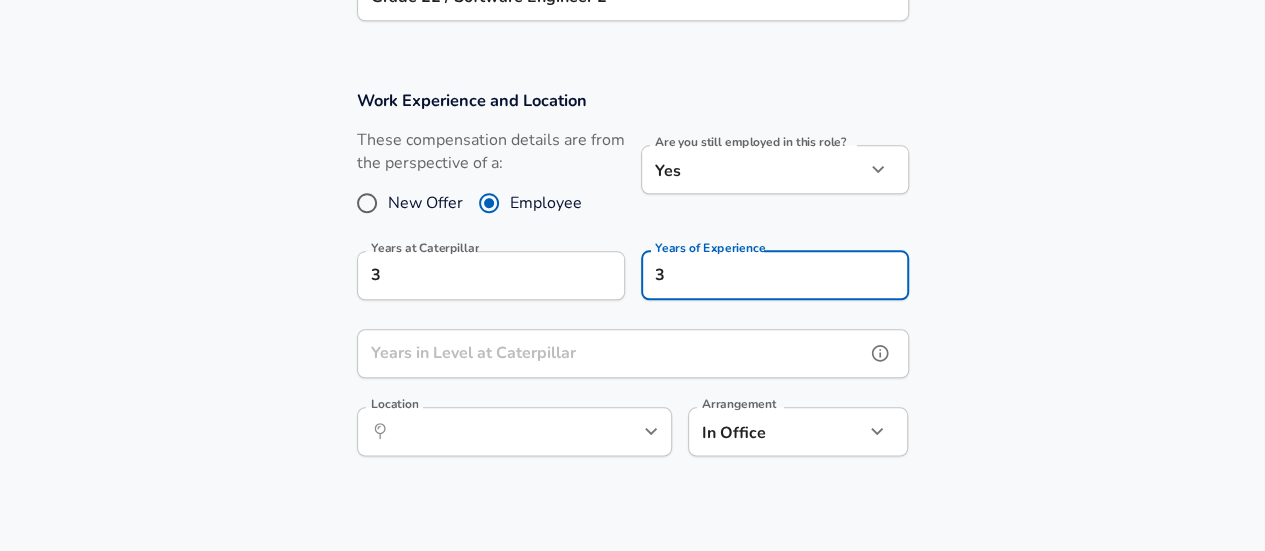 click on "Years in Level at Caterpillar" at bounding box center [611, 353] 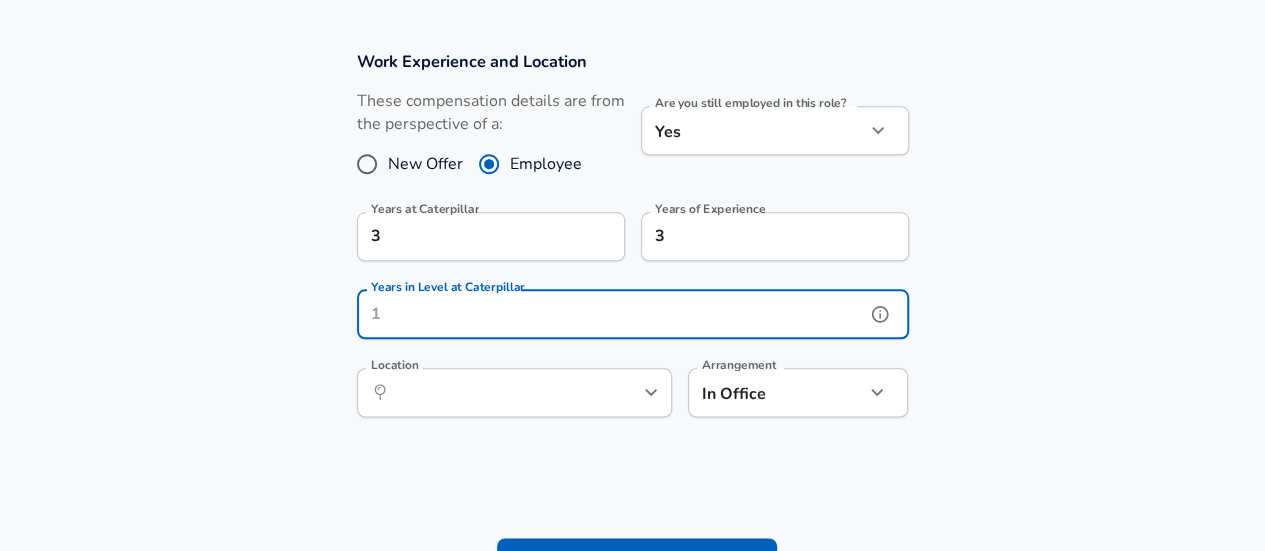 scroll, scrollTop: 1024, scrollLeft: 0, axis: vertical 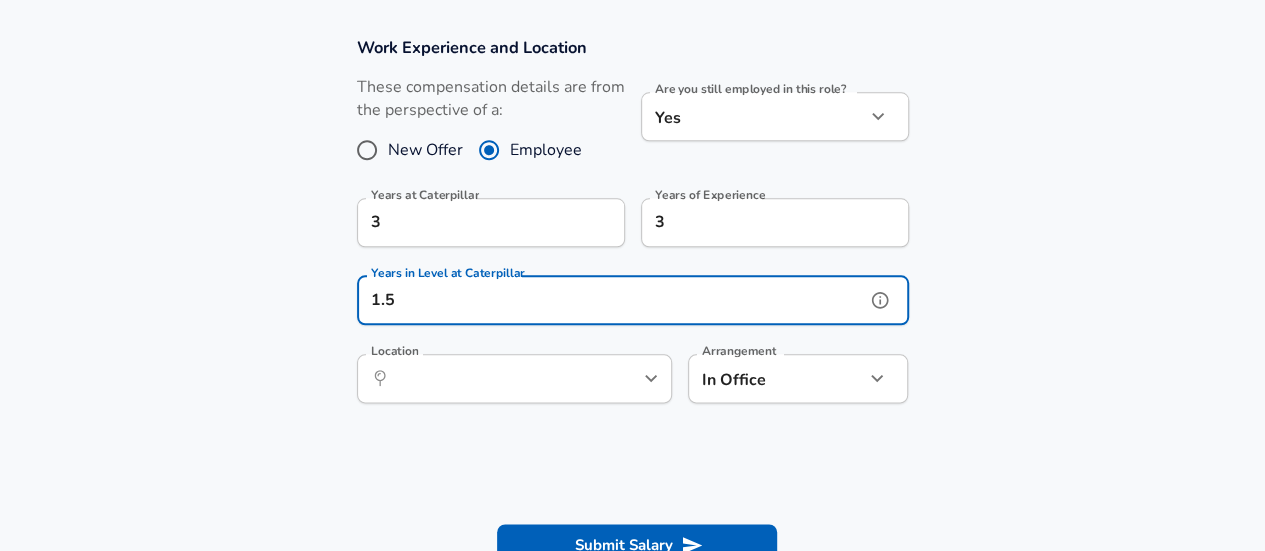 click on "Location ​ Location" at bounding box center (514, 381) 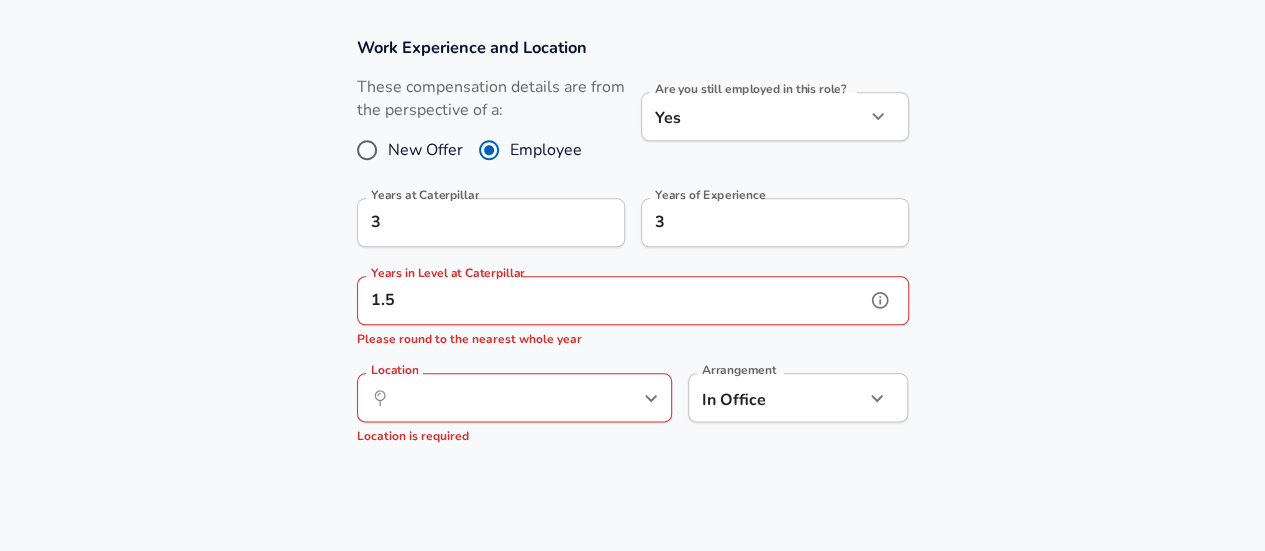 click on "1.5" at bounding box center [611, 300] 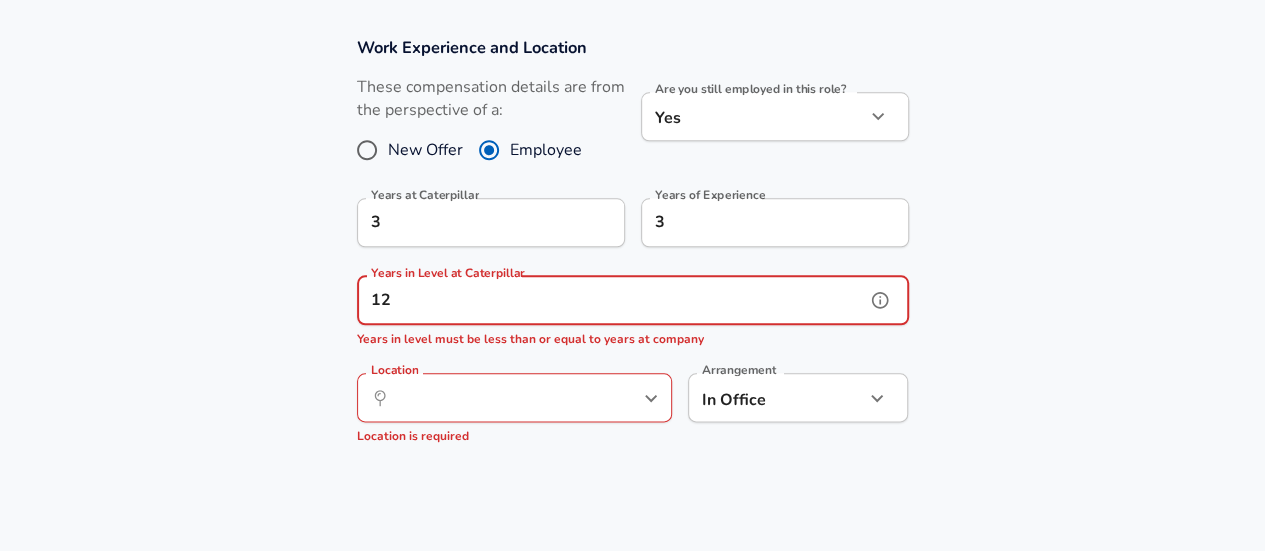 type on "1" 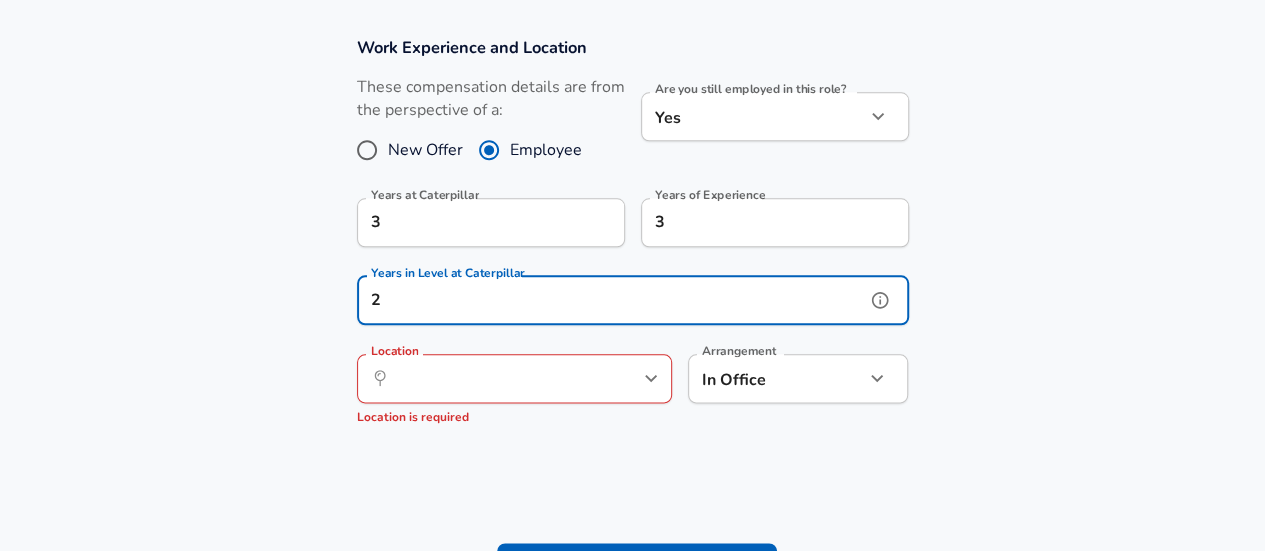 type on "2" 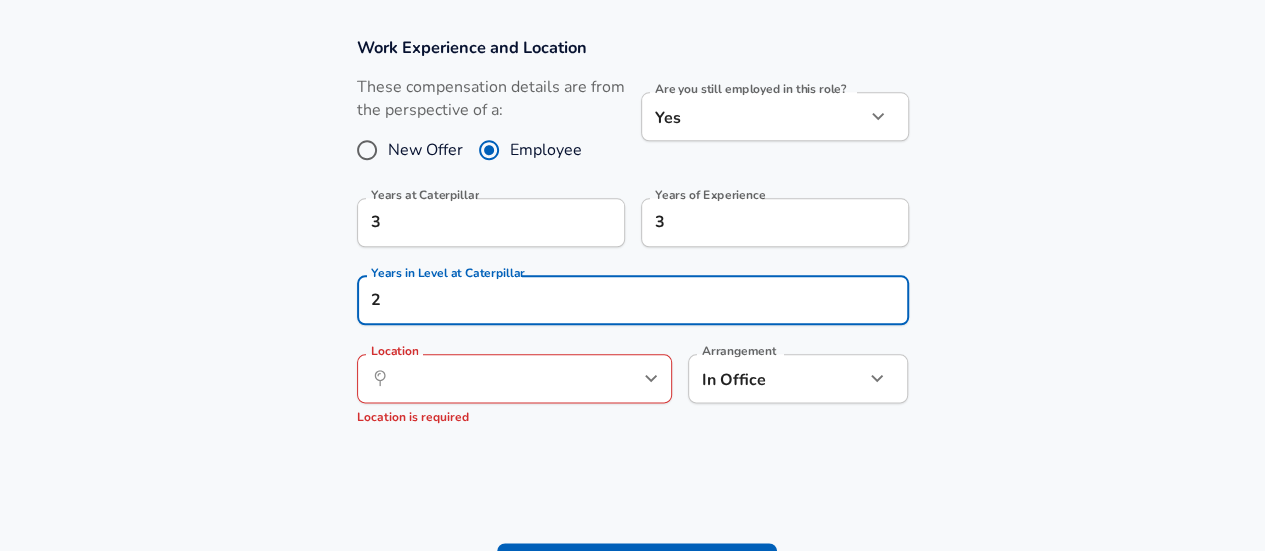 click on "Work Experience and Location These compensation details are from the perspective of a: New Offer Employee Are you still employed in this role? Yes yes Are you still employed in this role? Years at Caterpillar 3 Years at Caterpillar Years of Experience 3 Years of Experience Years in Level at Caterpillar 2 Years in Level at Caterpillar Location &nbsp; Location Location is required Arrangement In Office office Arrangement" at bounding box center (632, 240) 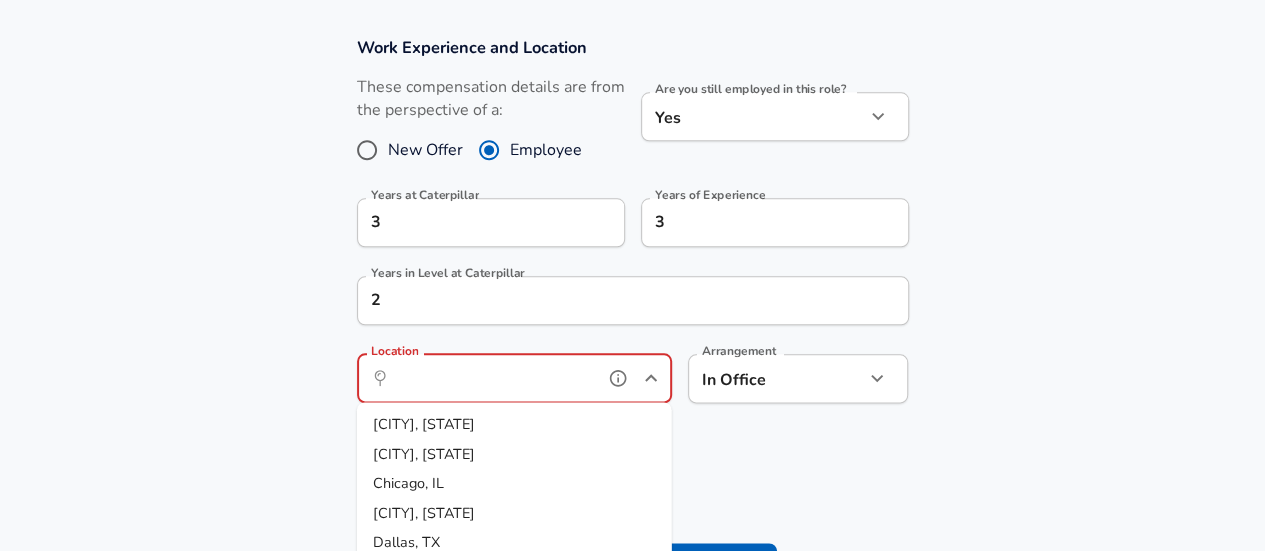 click on "Location" at bounding box center (492, 378) 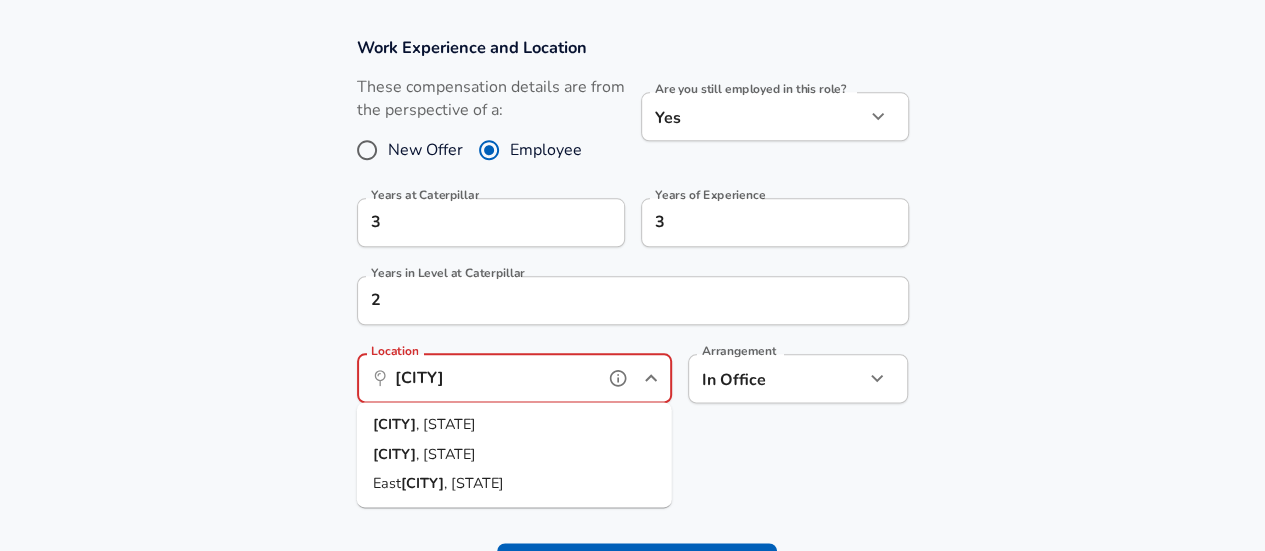 click on "[CITY] , [STATE]" at bounding box center [514, 425] 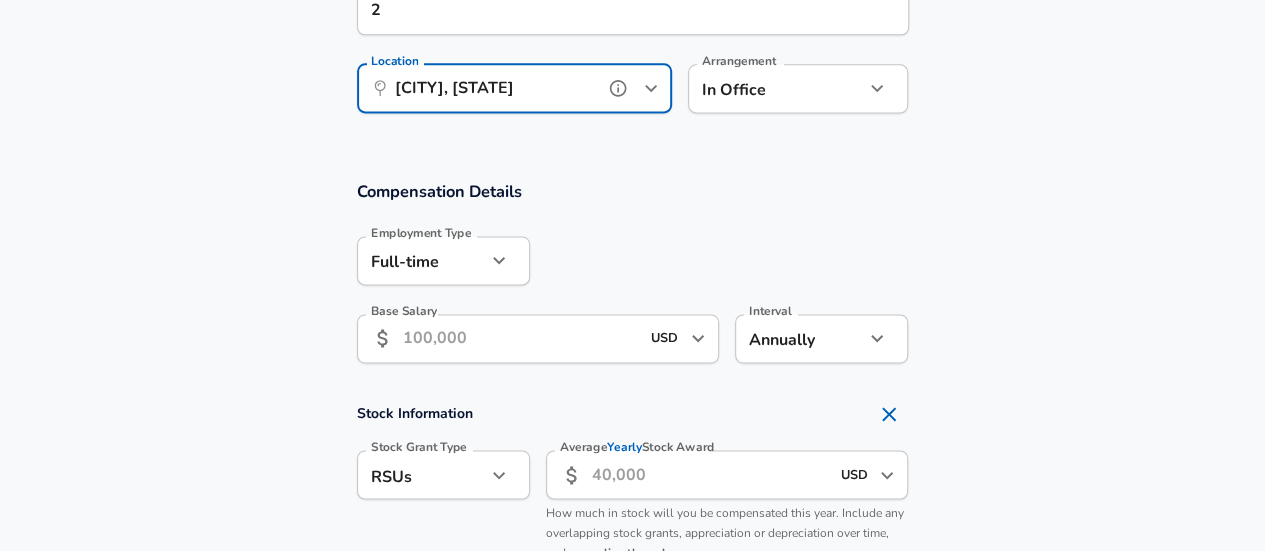 scroll, scrollTop: 1315, scrollLeft: 0, axis: vertical 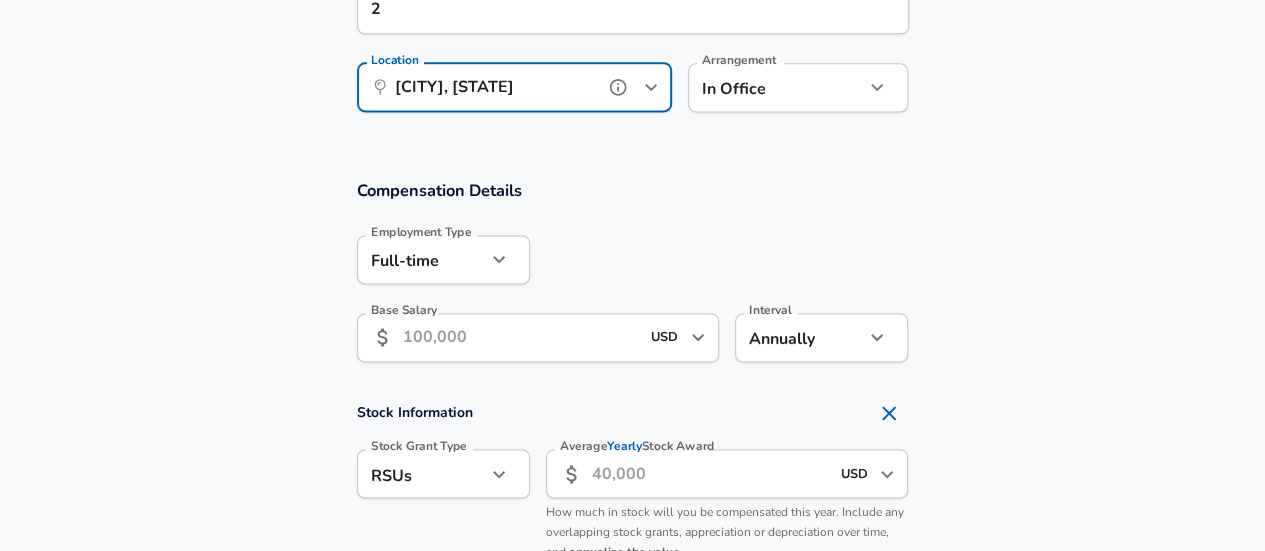 type on "[CITY], [STATE]" 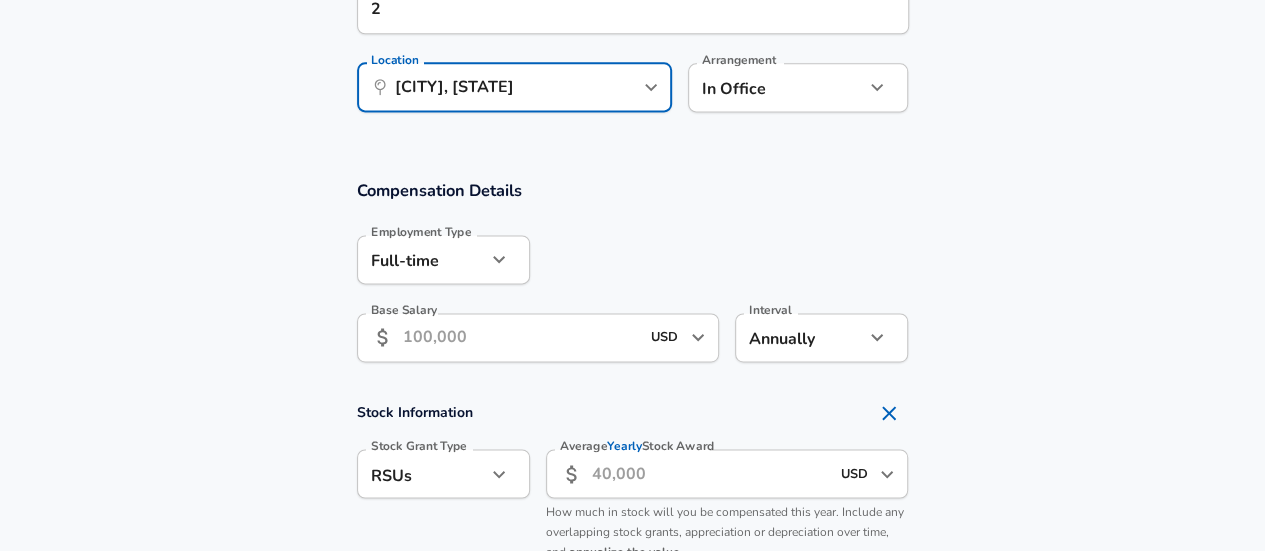 click on "Base Salary" at bounding box center (521, 337) 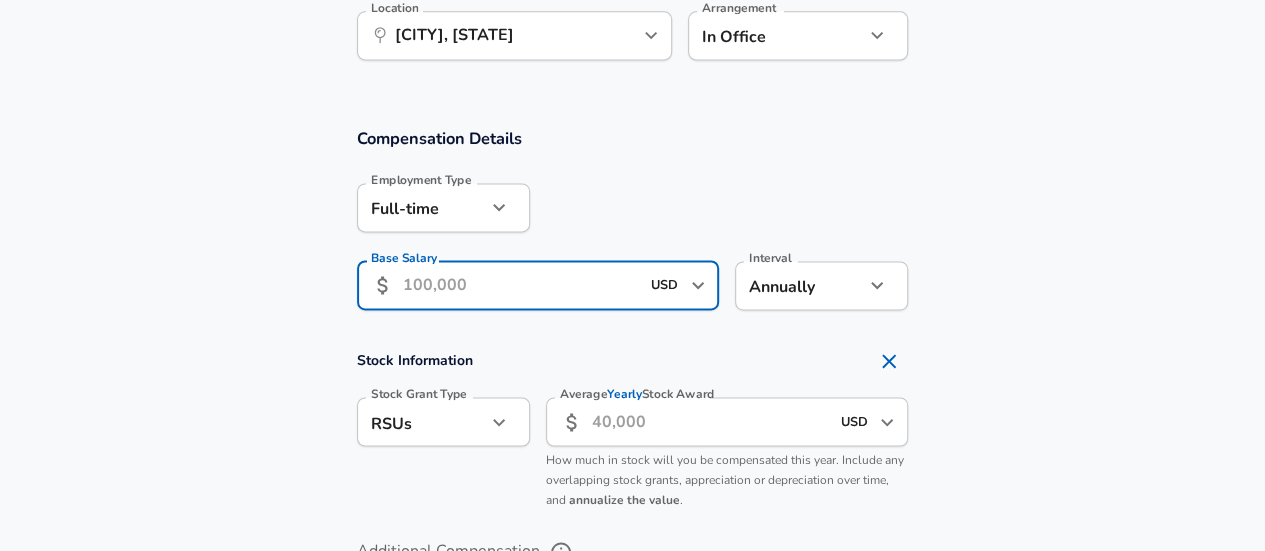 scroll, scrollTop: 1368, scrollLeft: 0, axis: vertical 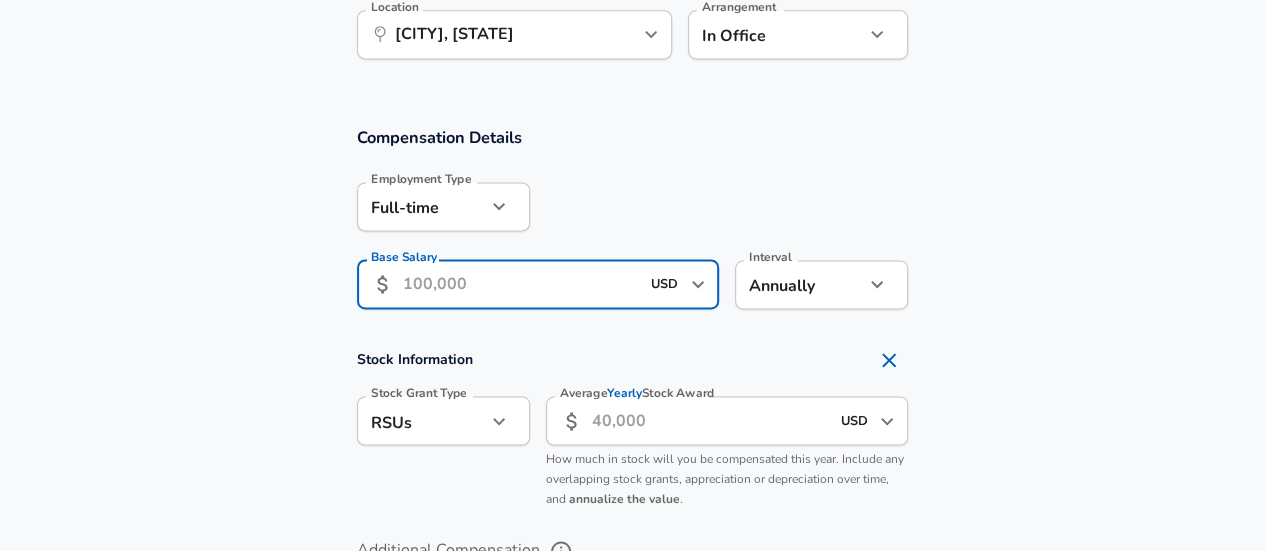 paste on "105,824.59" 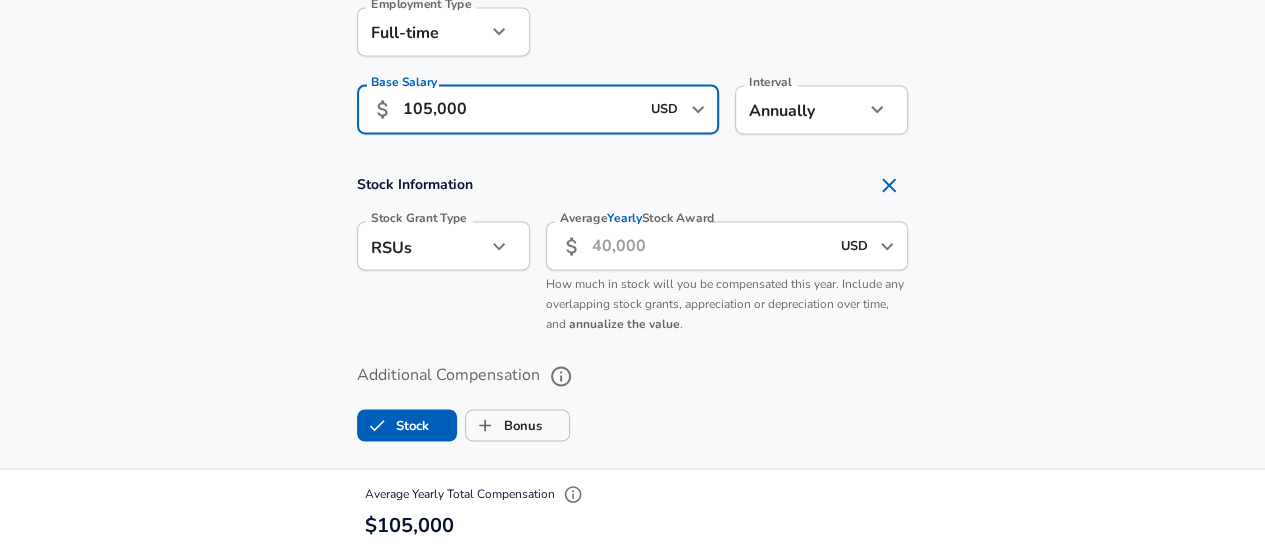 scroll, scrollTop: 1544, scrollLeft: 0, axis: vertical 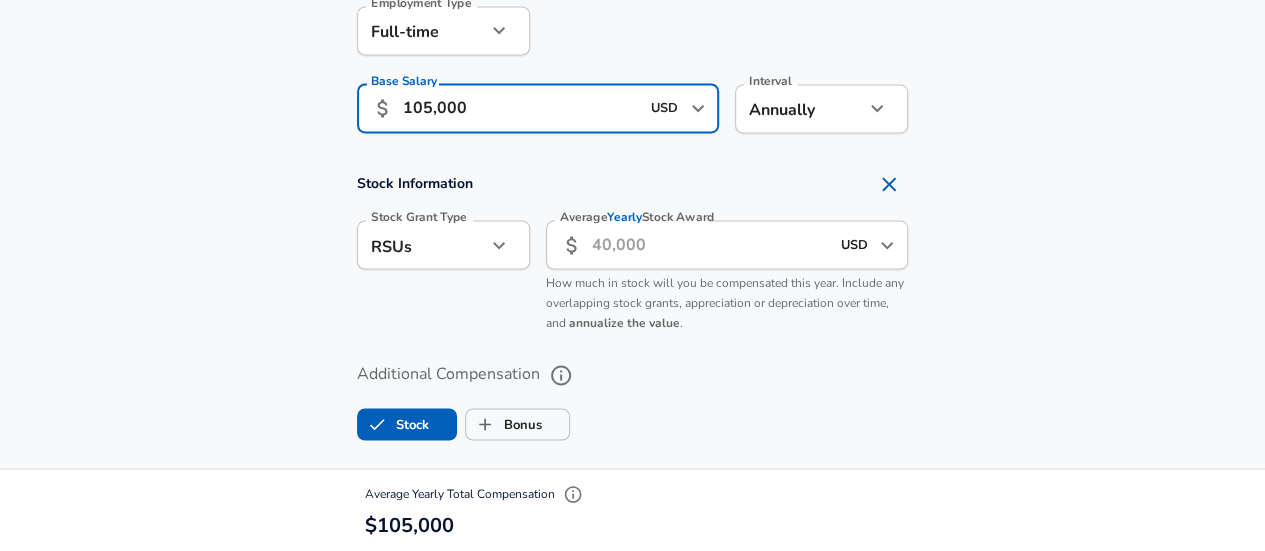 type on "105,000" 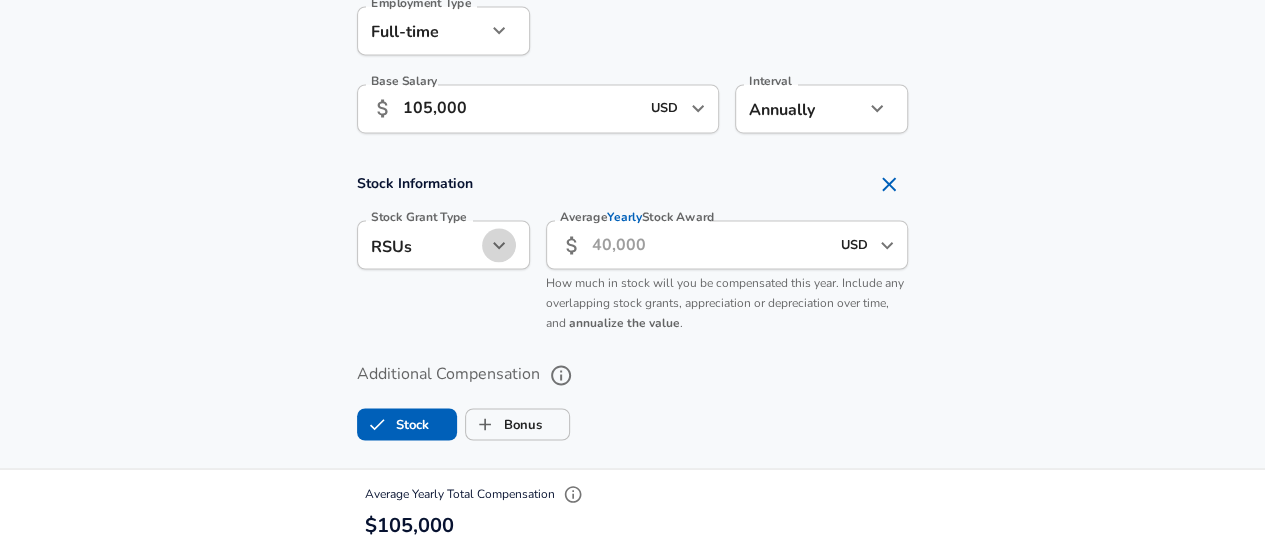 click 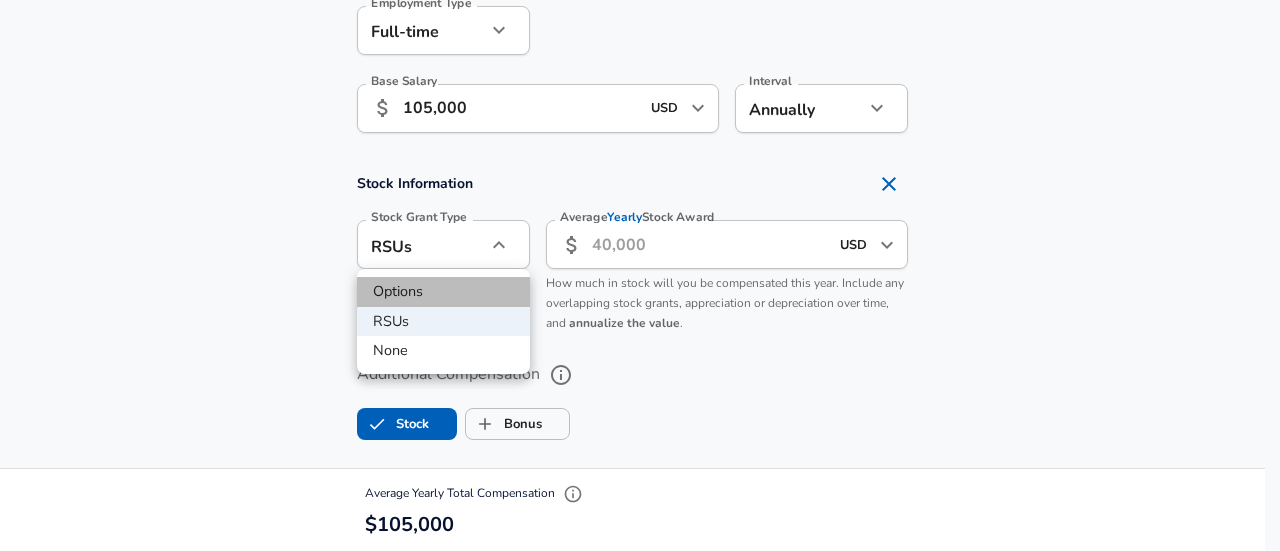 click on "Options" at bounding box center [443, 292] 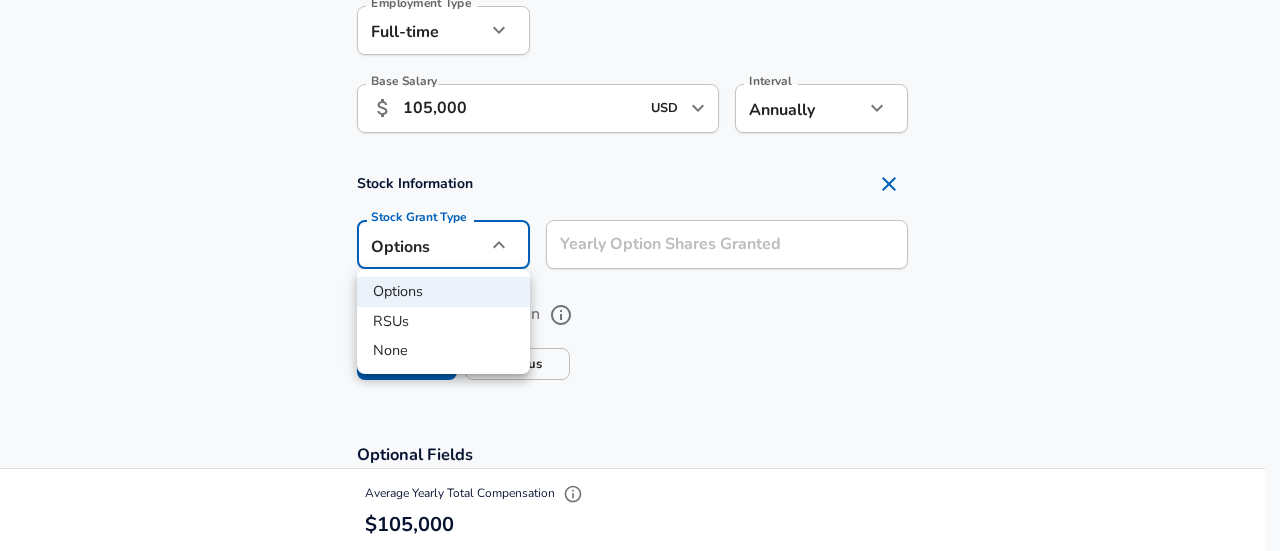 click on "Years at Caterpillar" at bounding box center [640, -1269] 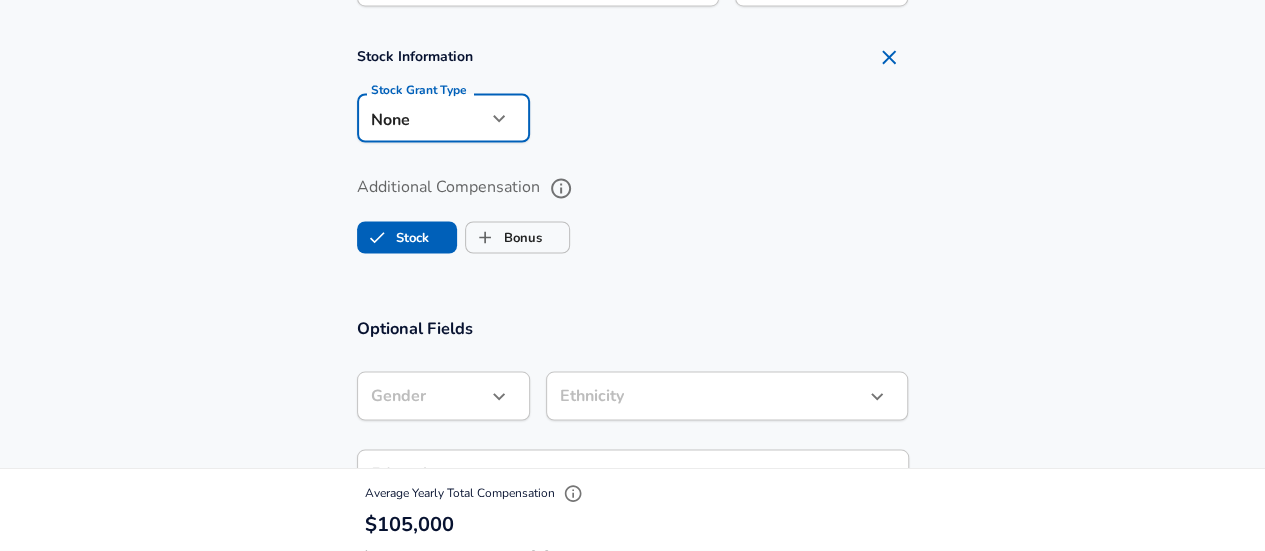 scroll, scrollTop: 1672, scrollLeft: 0, axis: vertical 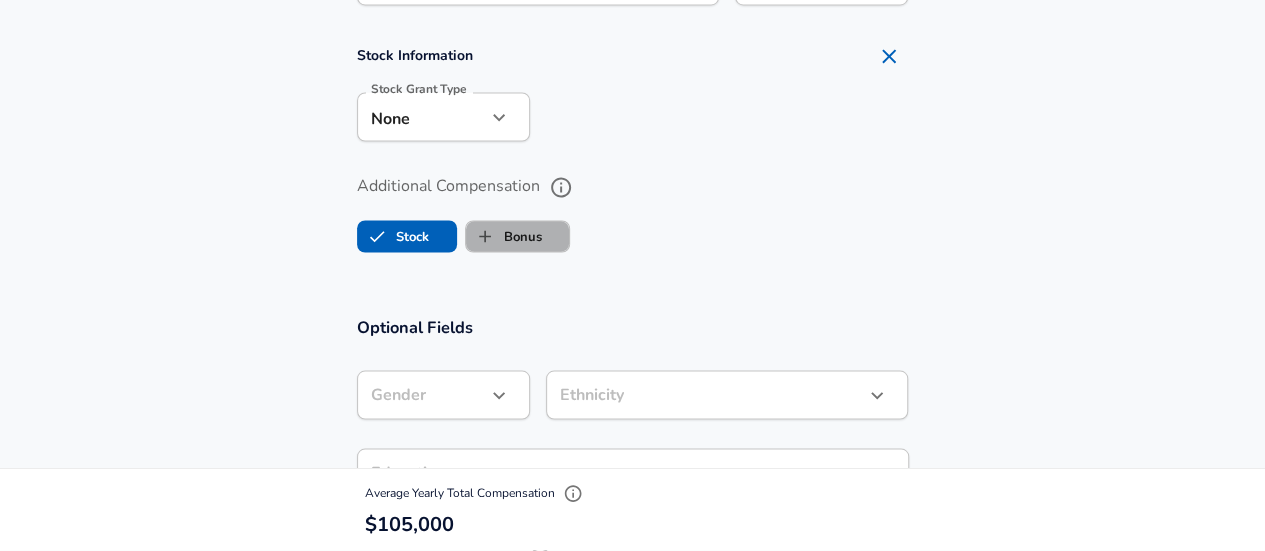 click on "Bonus" at bounding box center [504, 236] 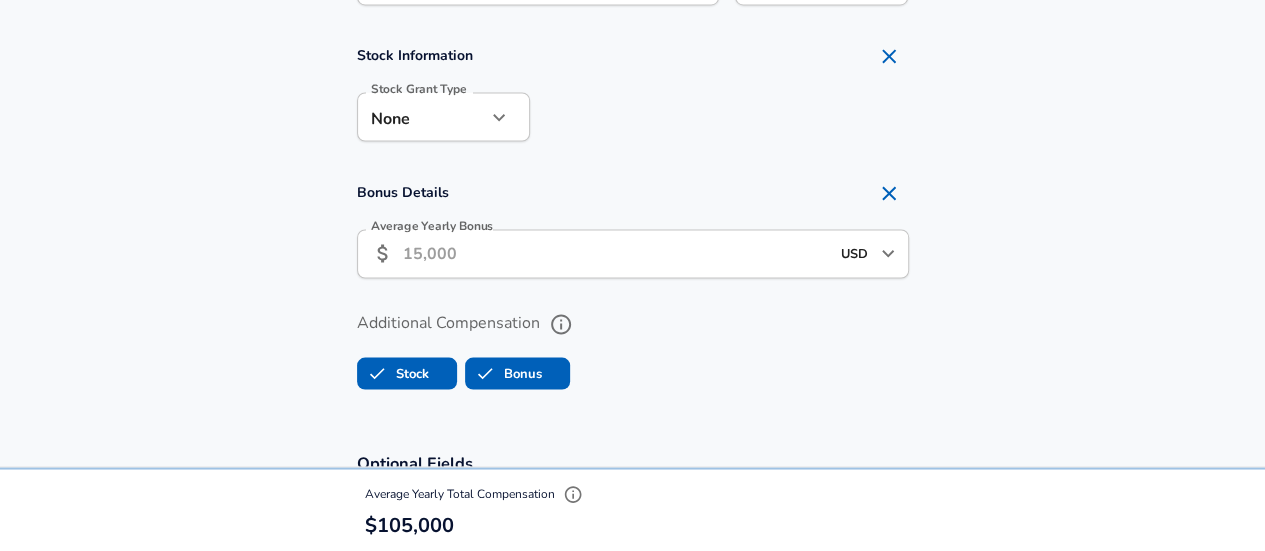 scroll, scrollTop: 1698, scrollLeft: 0, axis: vertical 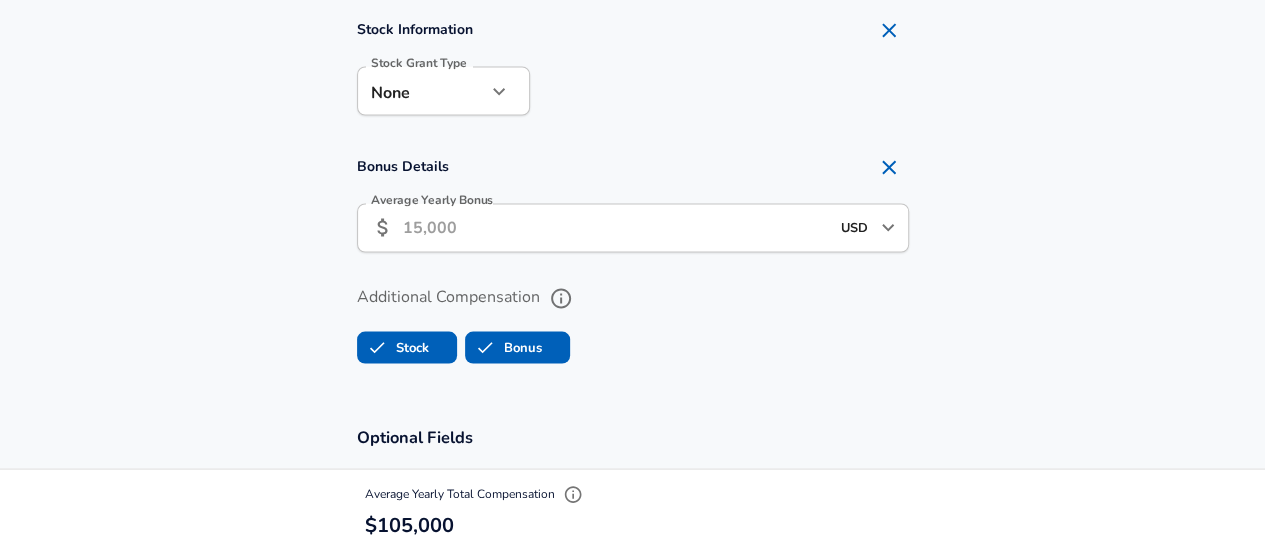 click on "Stock" at bounding box center [393, 347] 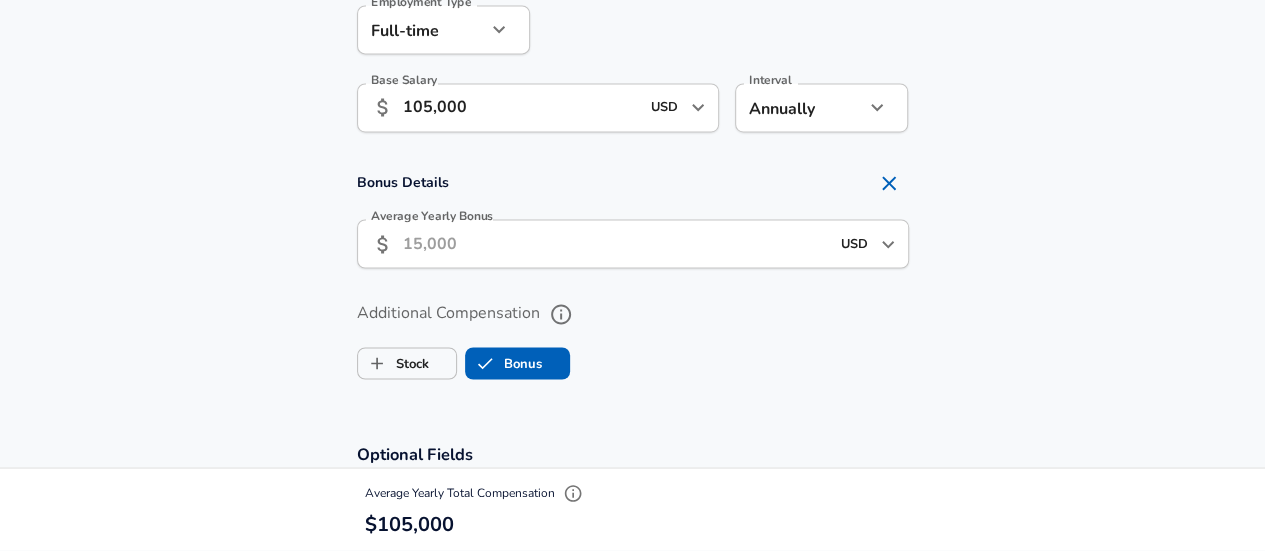 scroll, scrollTop: 1540, scrollLeft: 0, axis: vertical 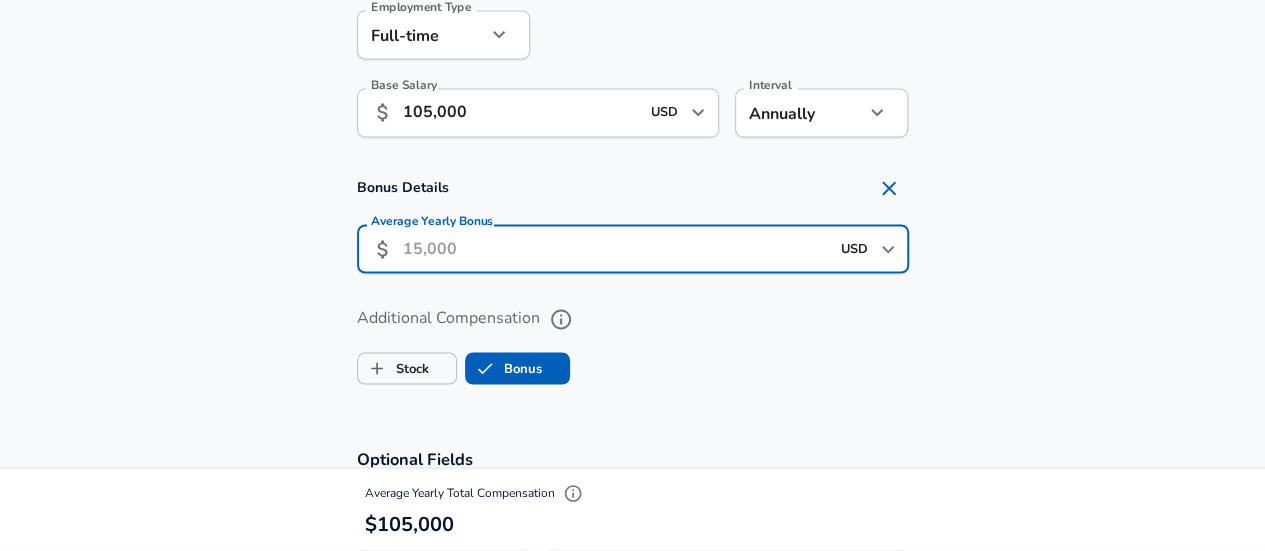 click on "Average Yearly Bonus" at bounding box center [616, 248] 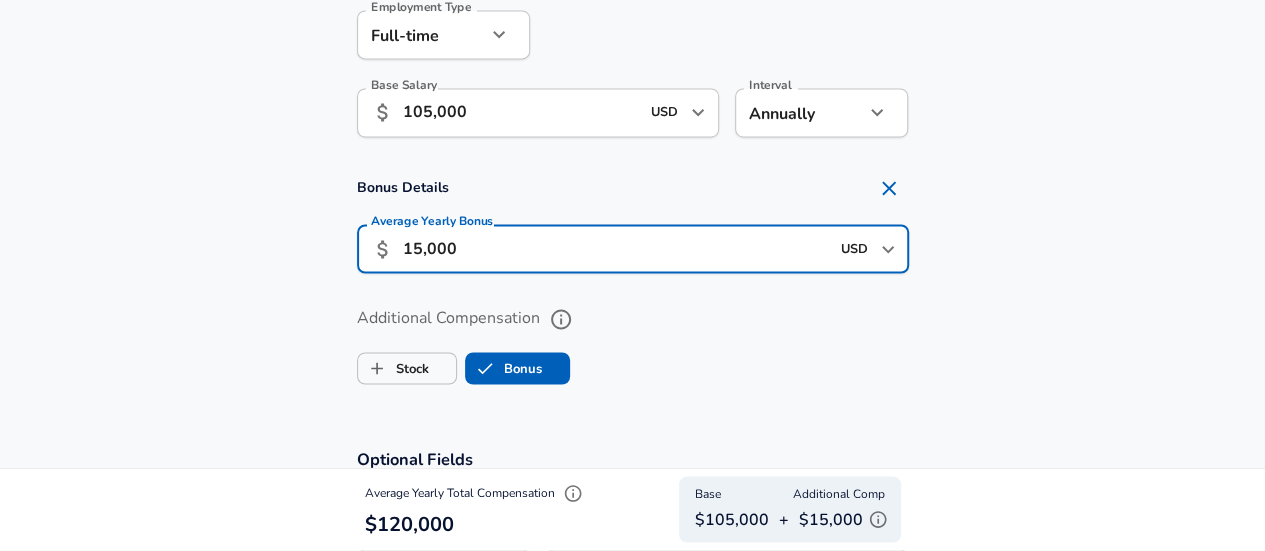 type on "15,000" 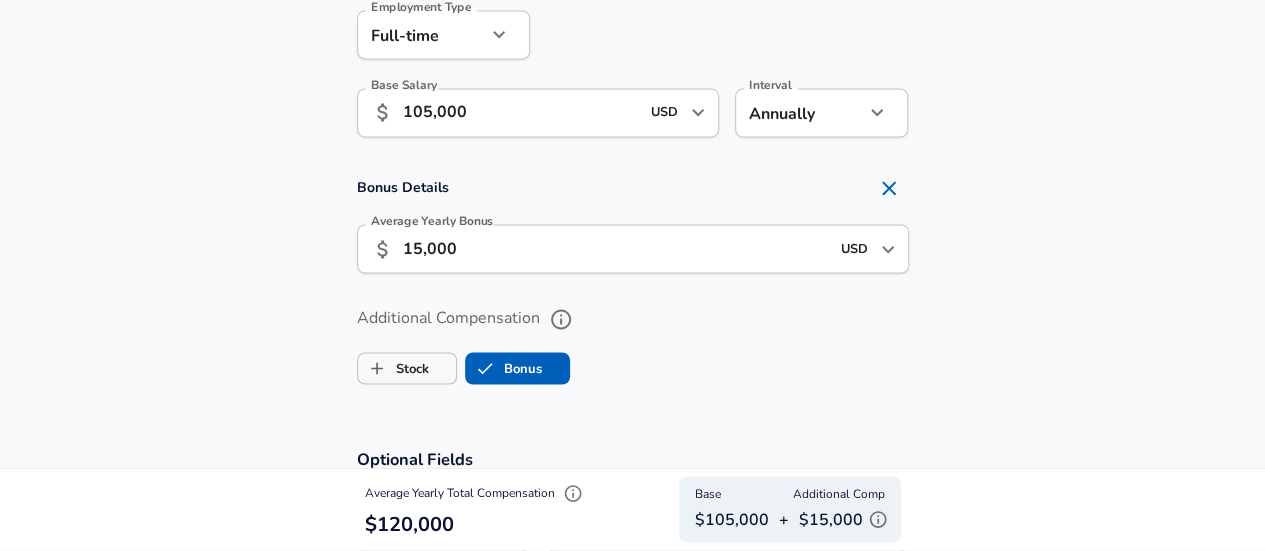 scroll, scrollTop: 0, scrollLeft: 0, axis: both 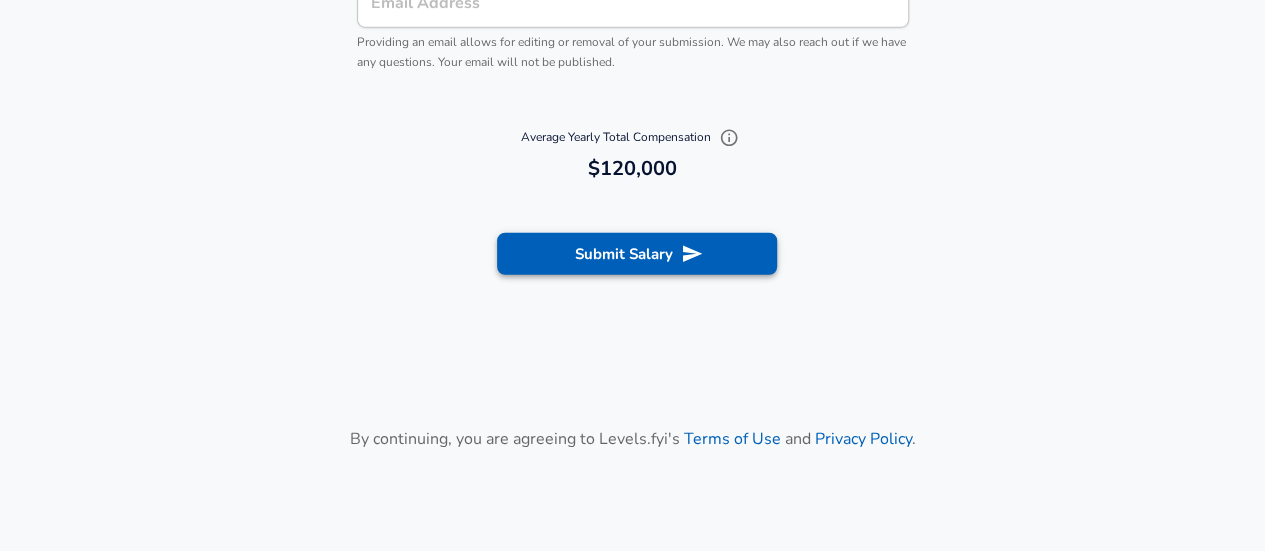 click 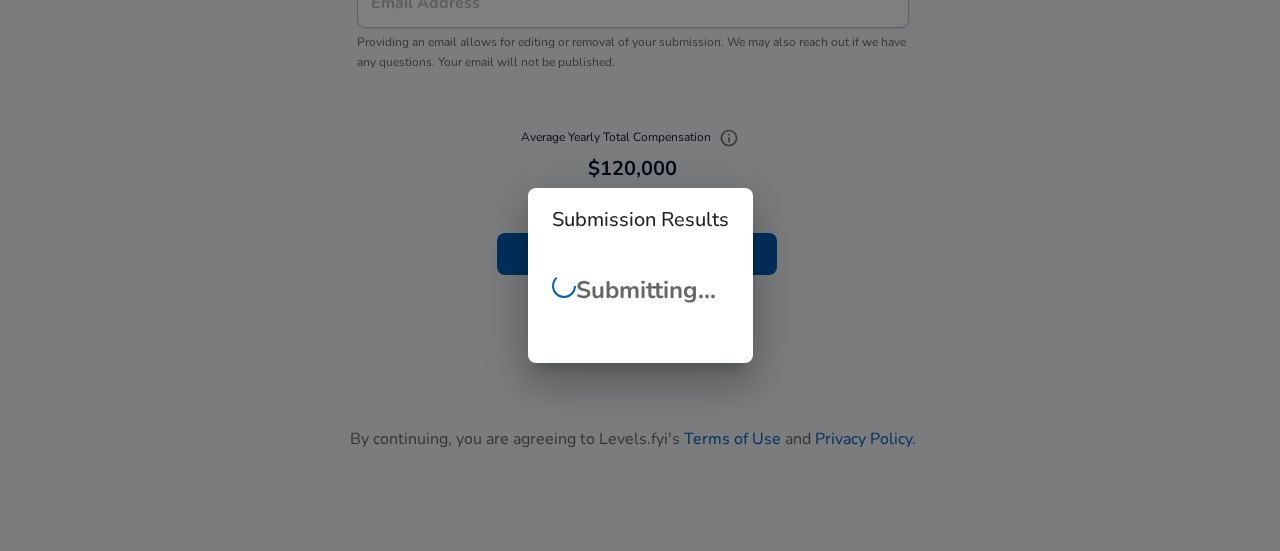 checkbox on "false" 